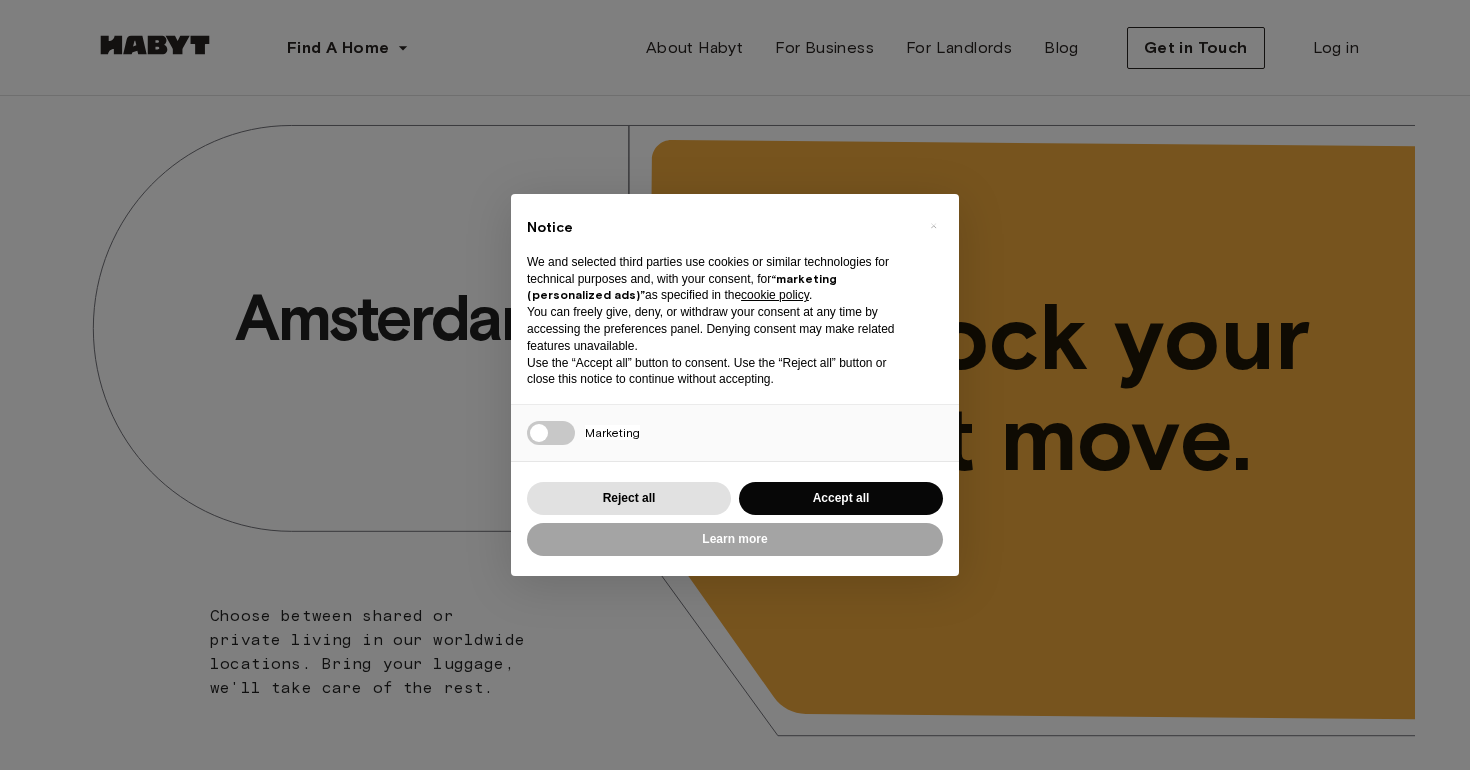 scroll, scrollTop: 0, scrollLeft: 0, axis: both 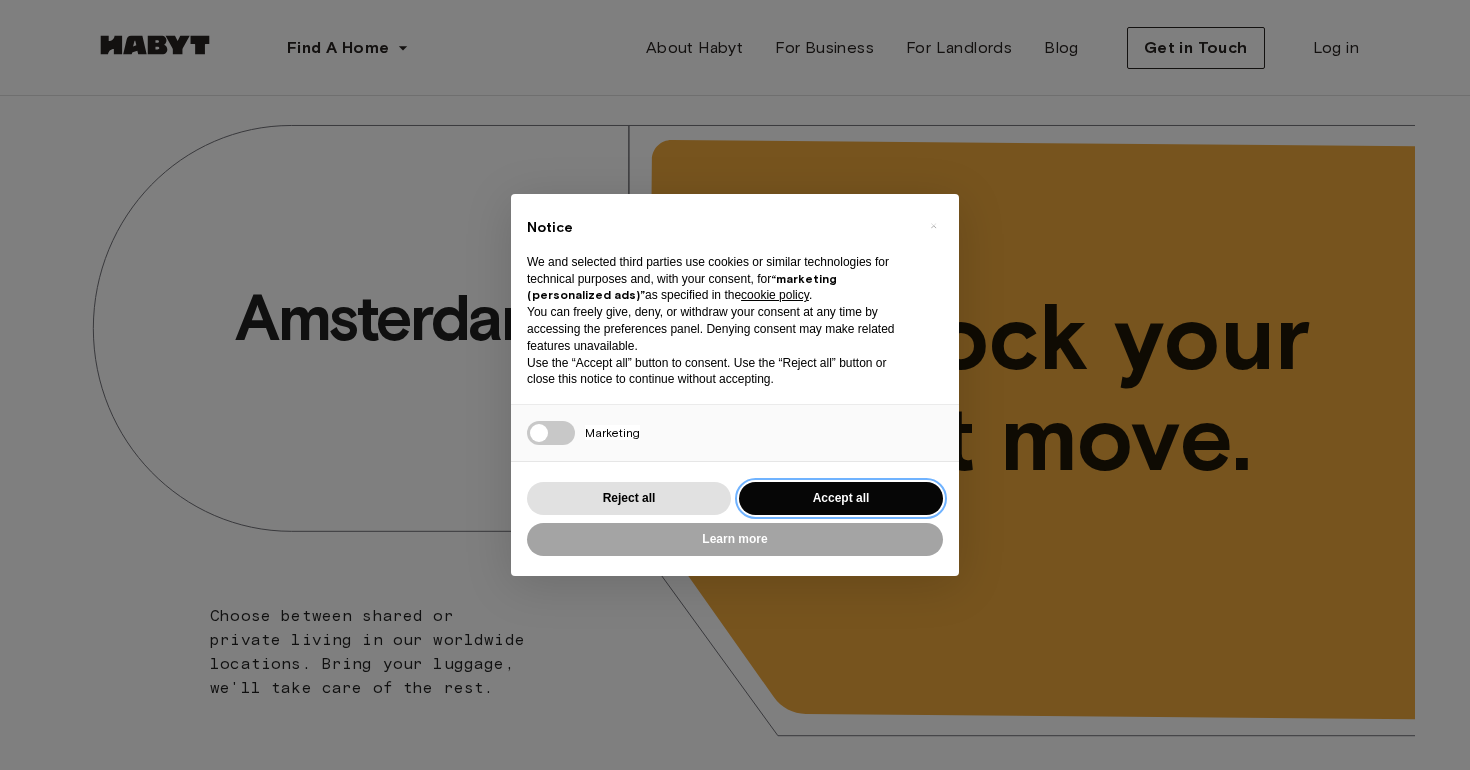 click on "Accept all" at bounding box center [841, 498] 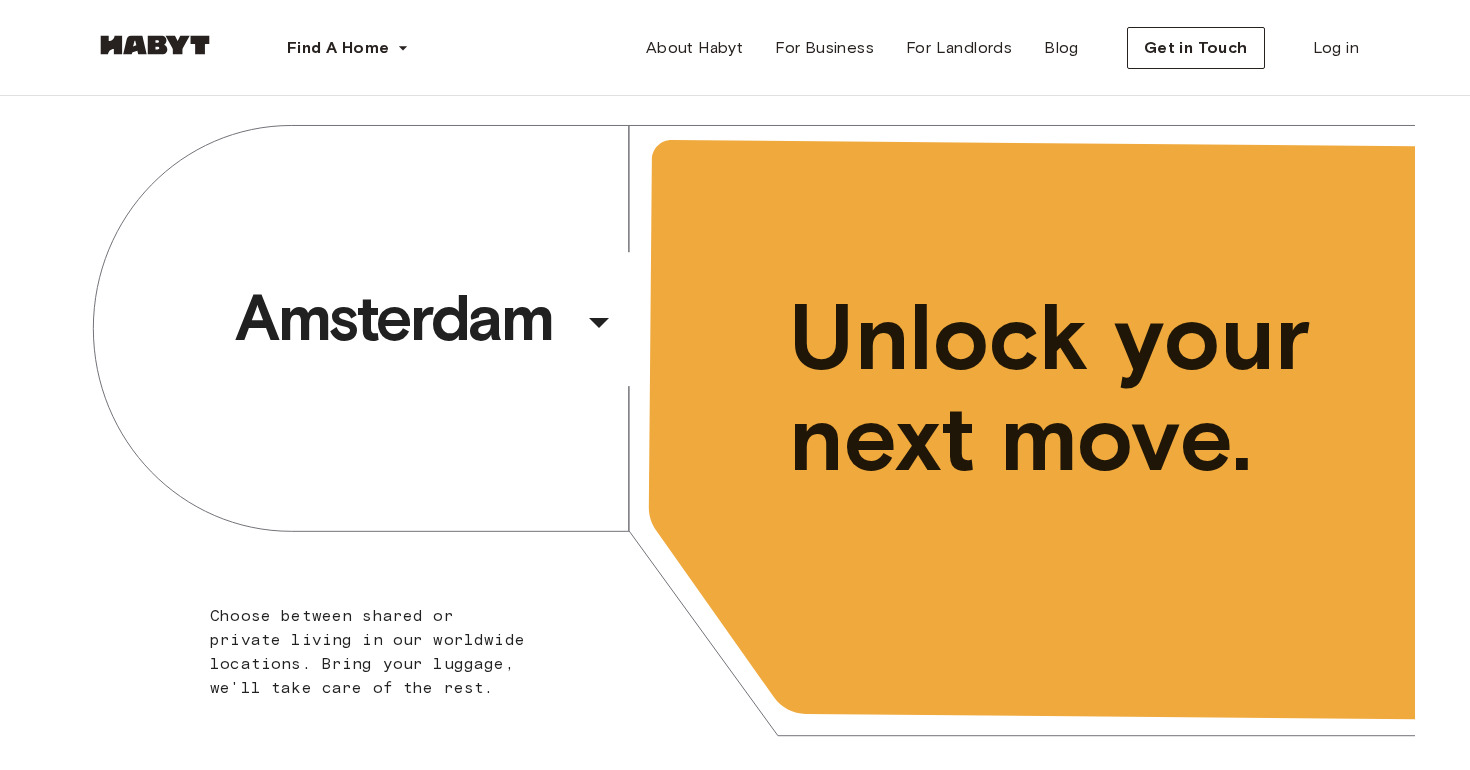scroll, scrollTop: 0, scrollLeft: 0, axis: both 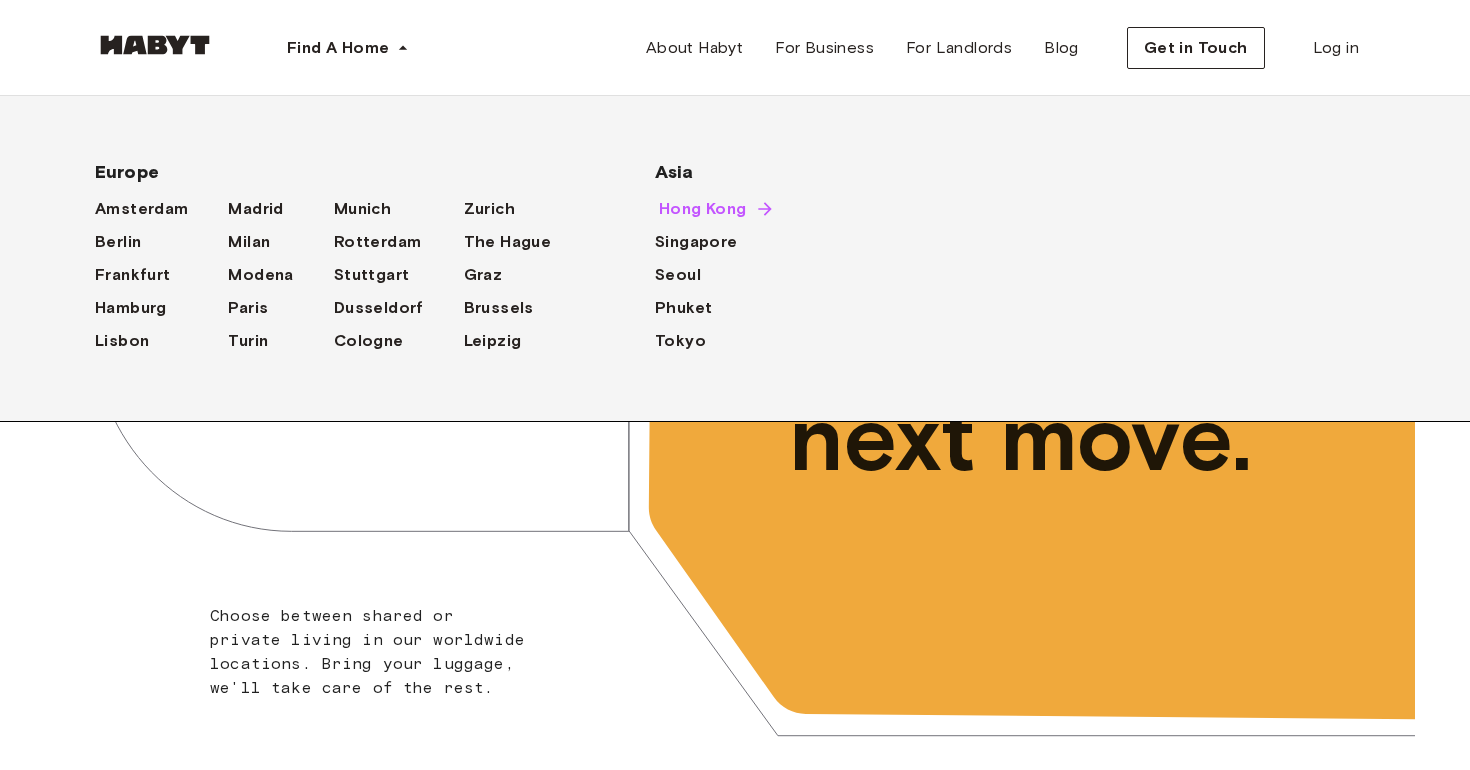 click on "Hong Kong" at bounding box center (703, 209) 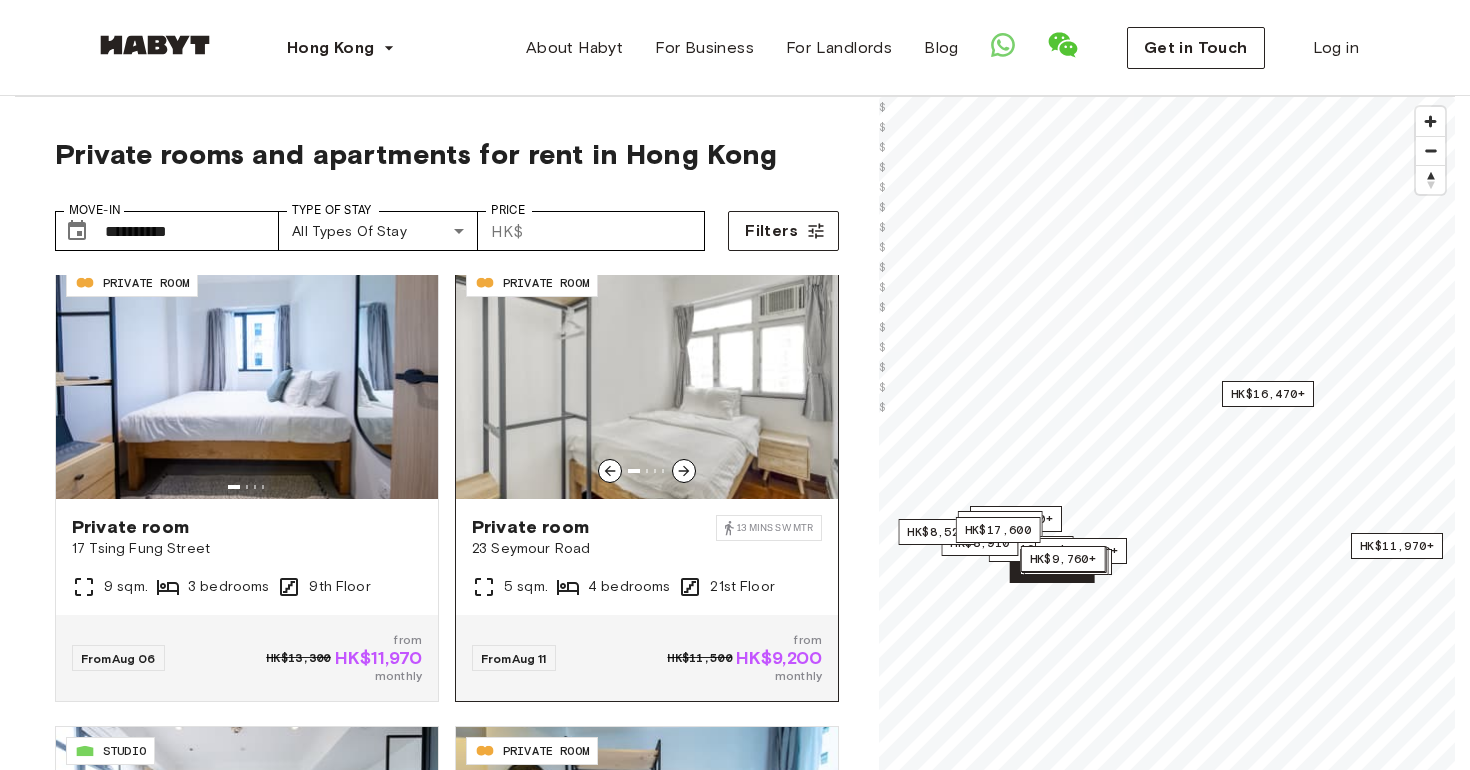 scroll, scrollTop: 83, scrollLeft: 0, axis: vertical 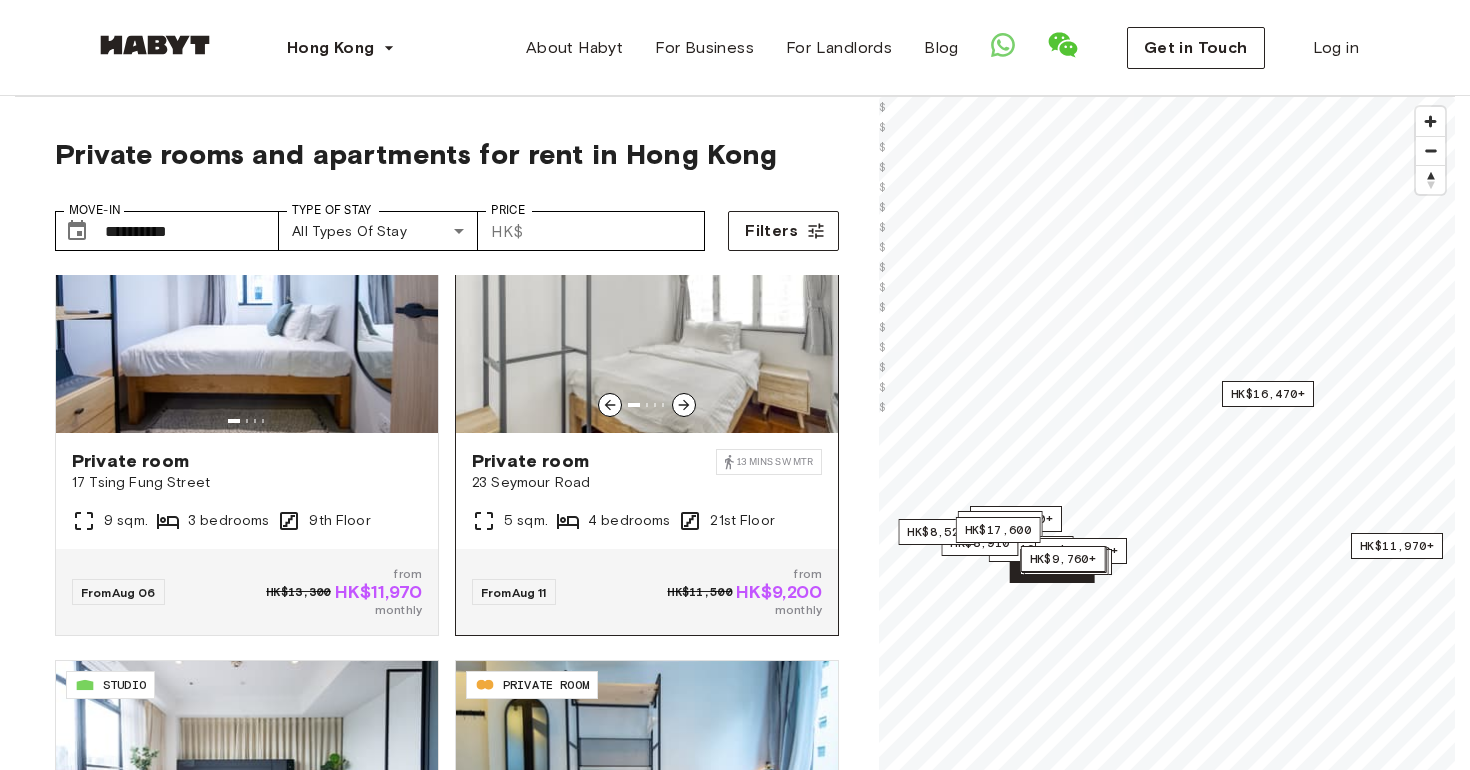 click 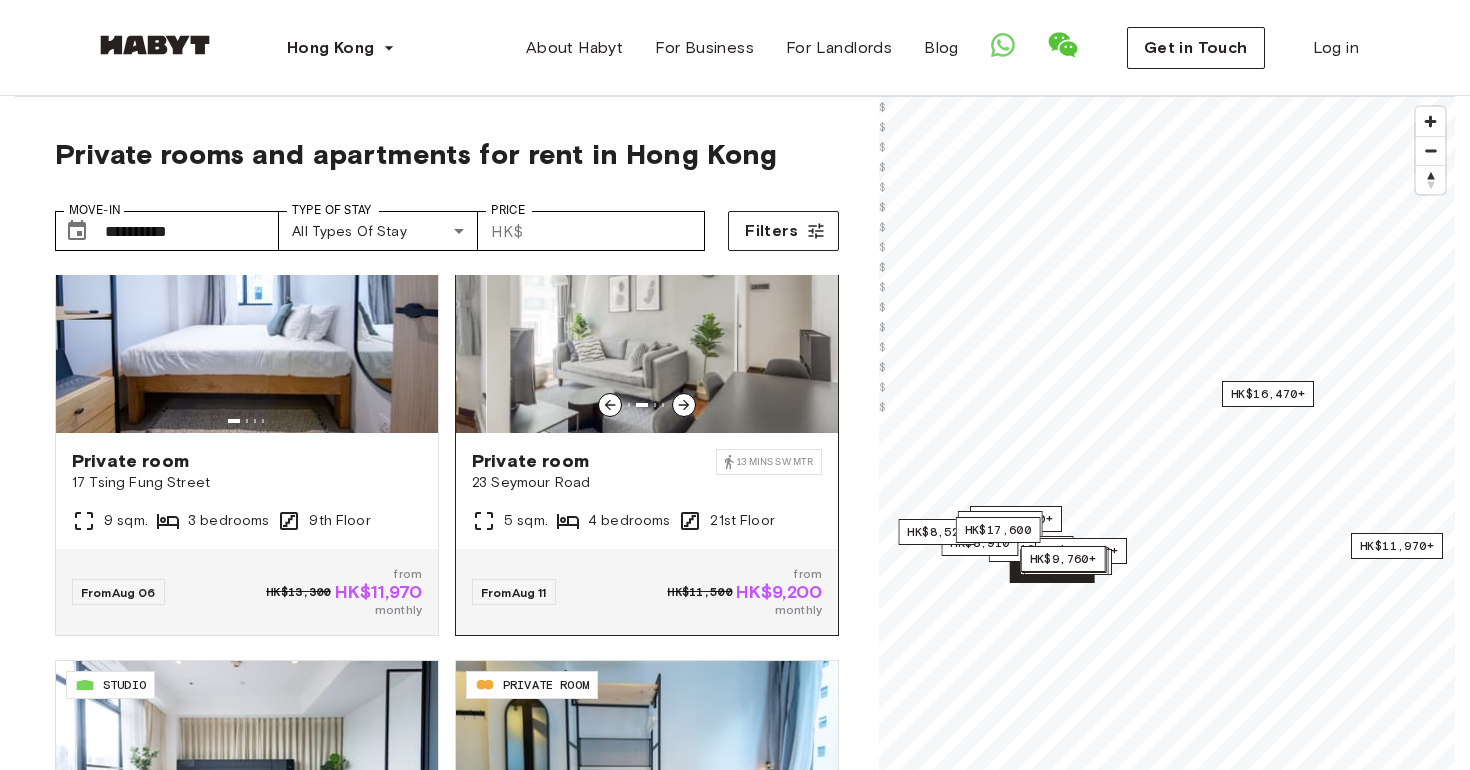 click 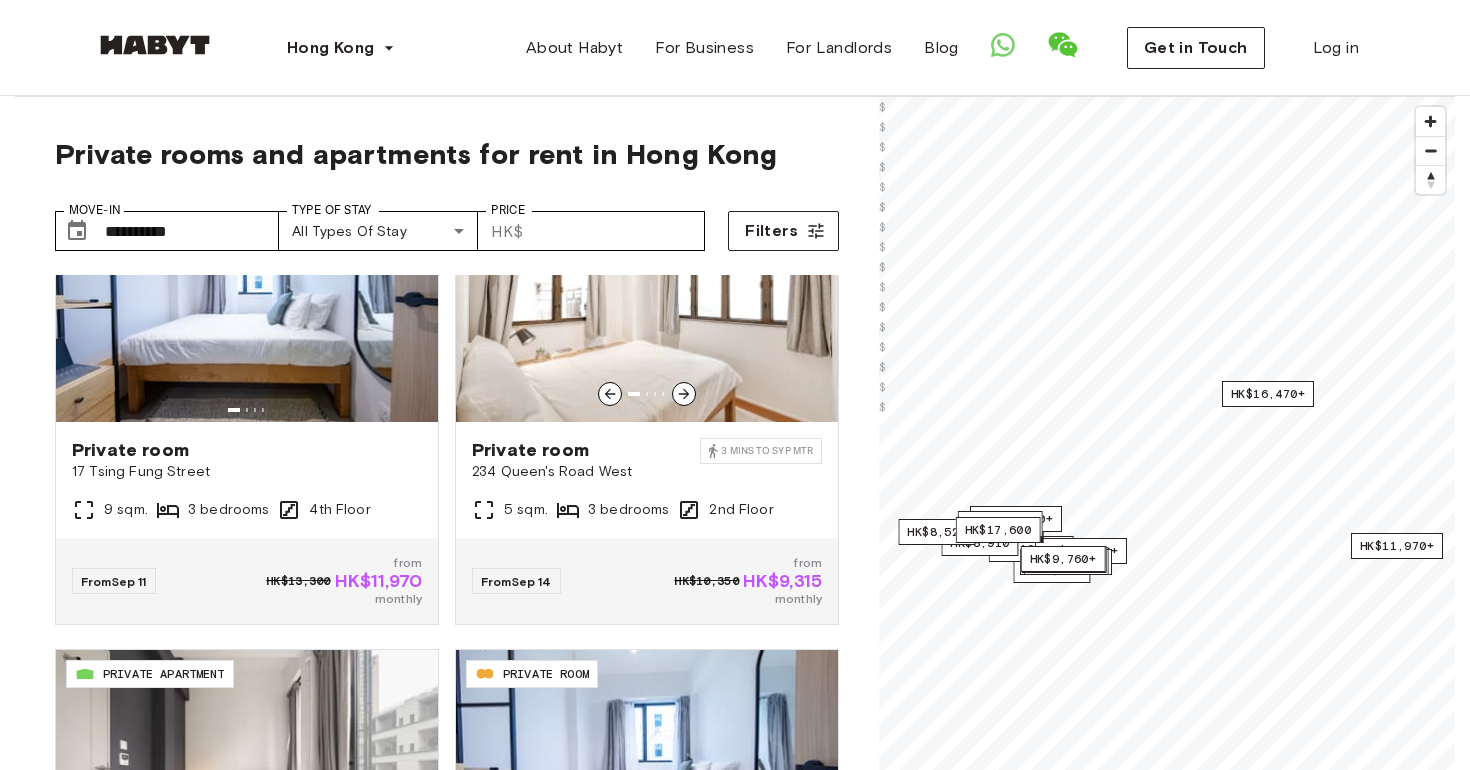 scroll, scrollTop: 1965, scrollLeft: 0, axis: vertical 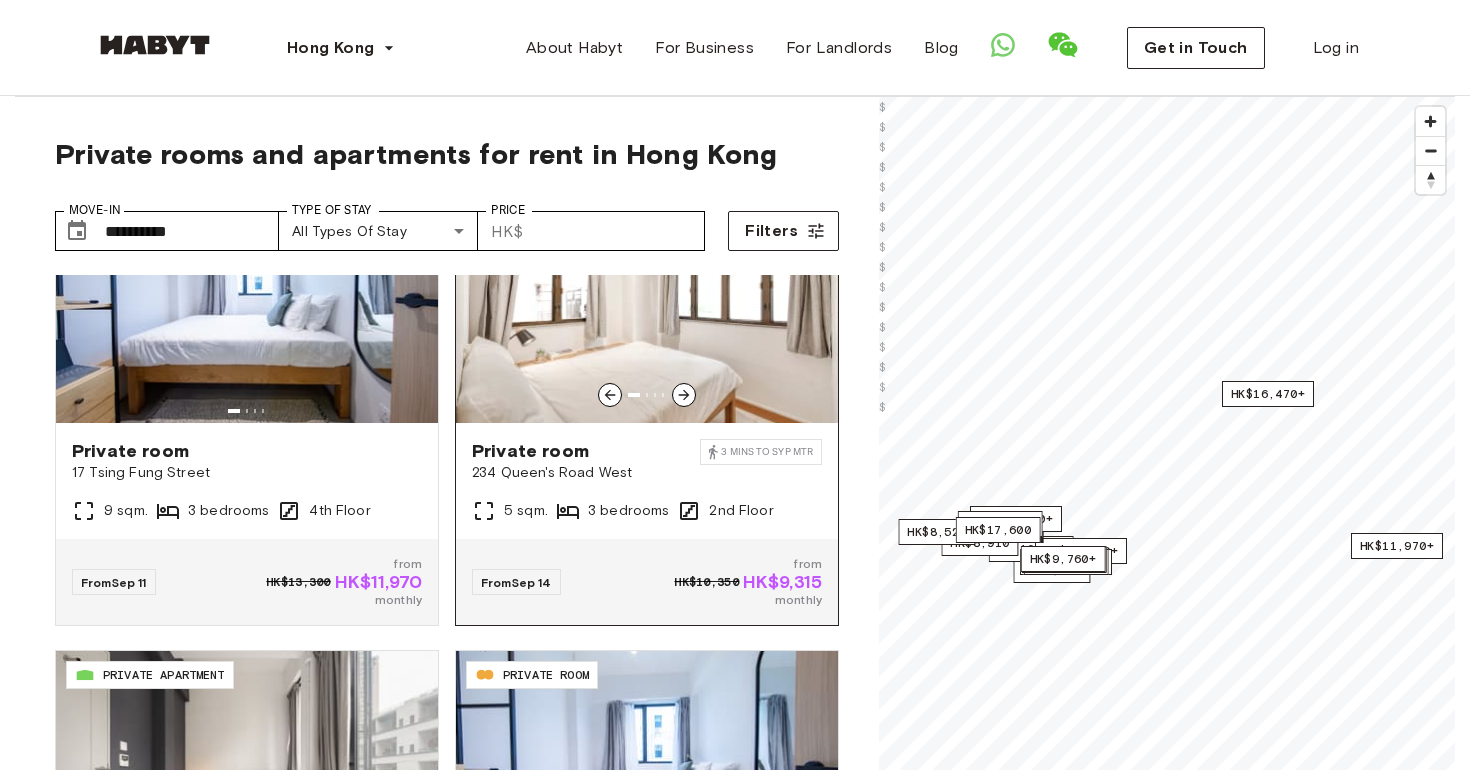 click at bounding box center [647, 303] 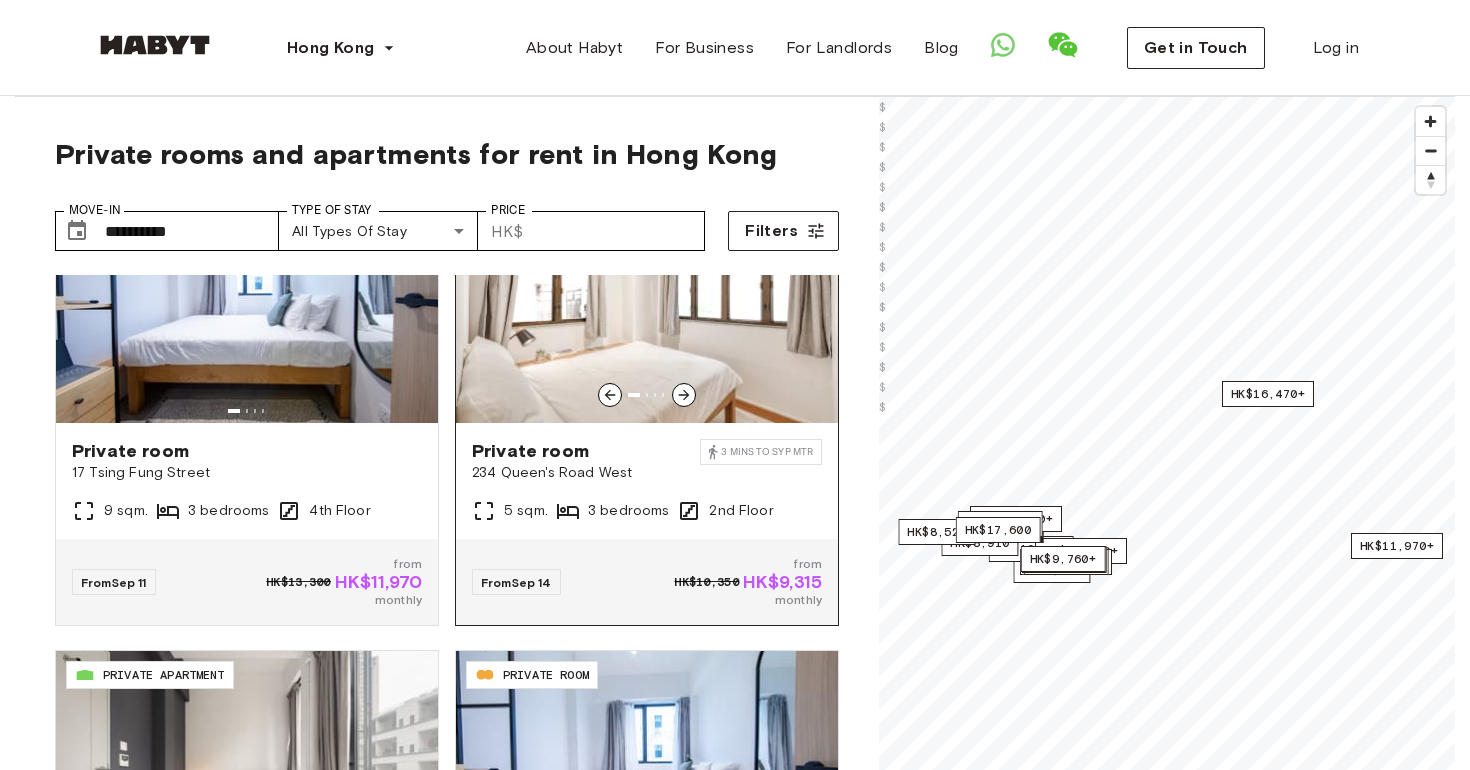 click 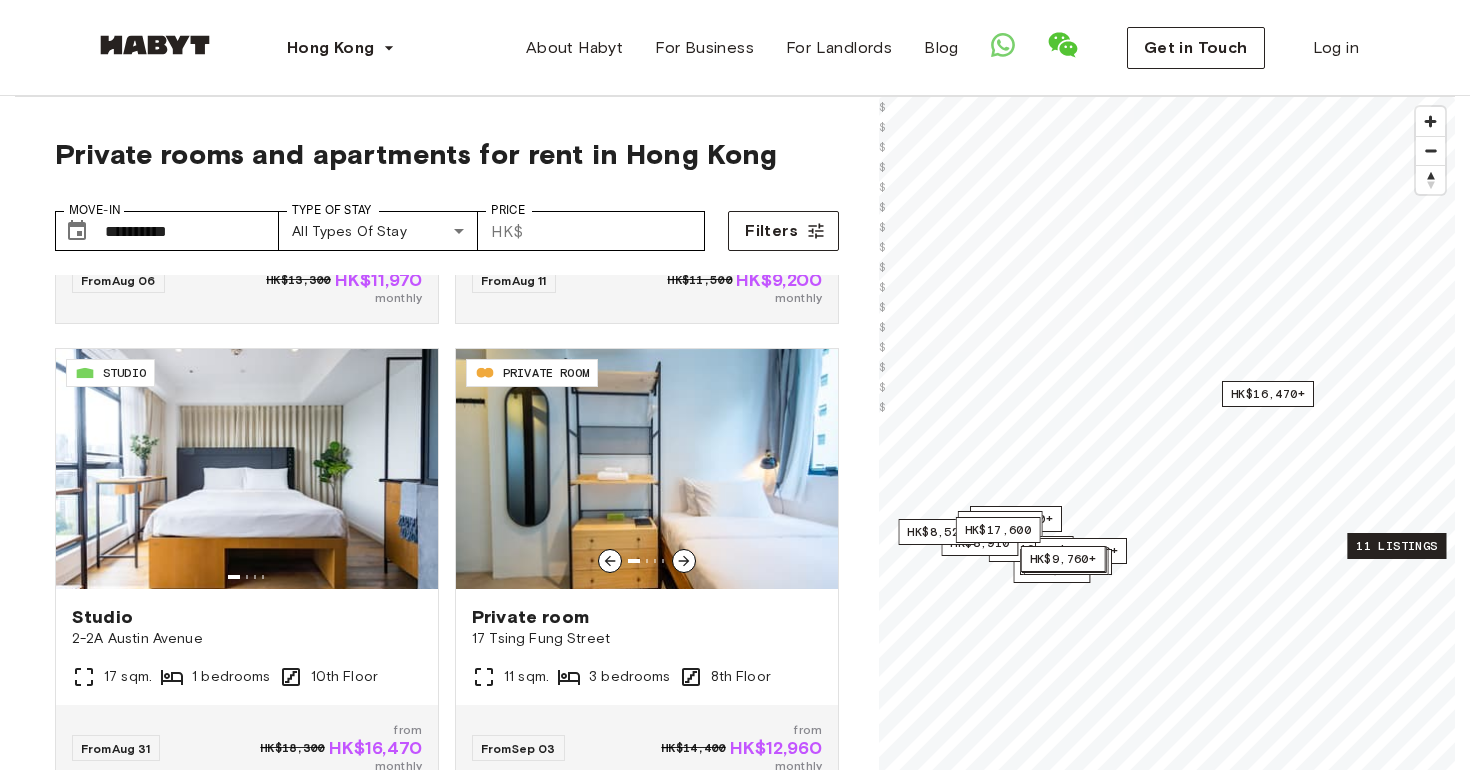 scroll, scrollTop: 244, scrollLeft: 0, axis: vertical 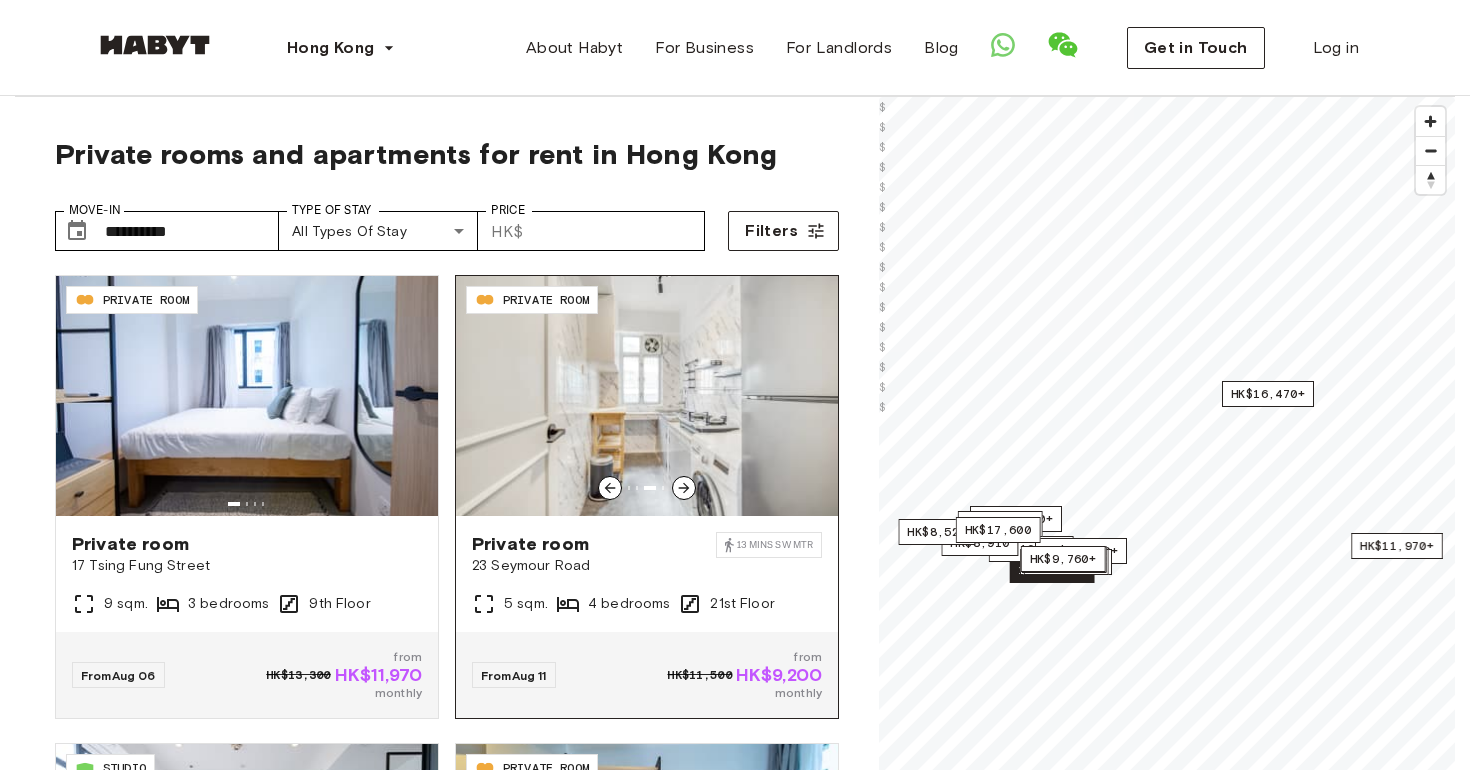 click at bounding box center [647, 396] 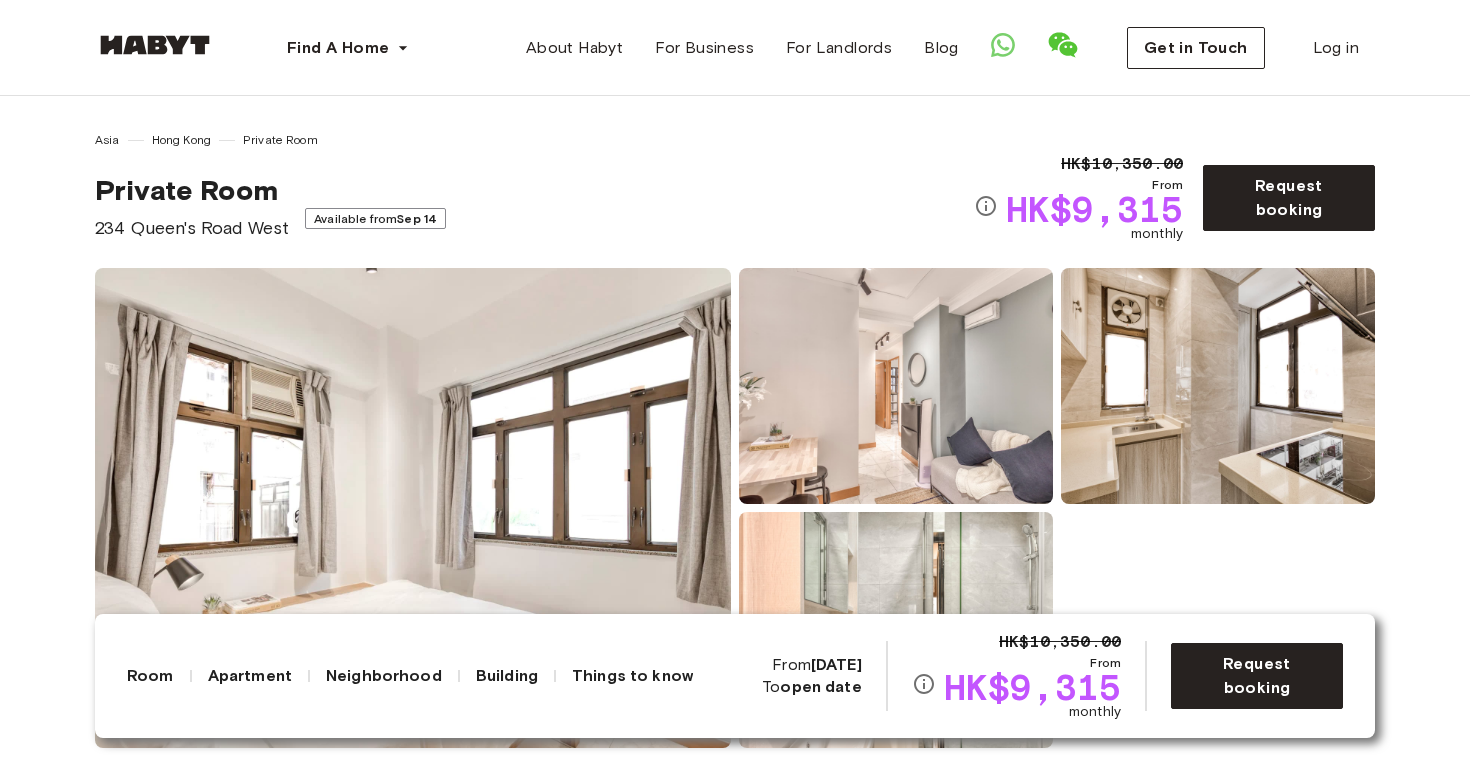 scroll, scrollTop: 0, scrollLeft: 0, axis: both 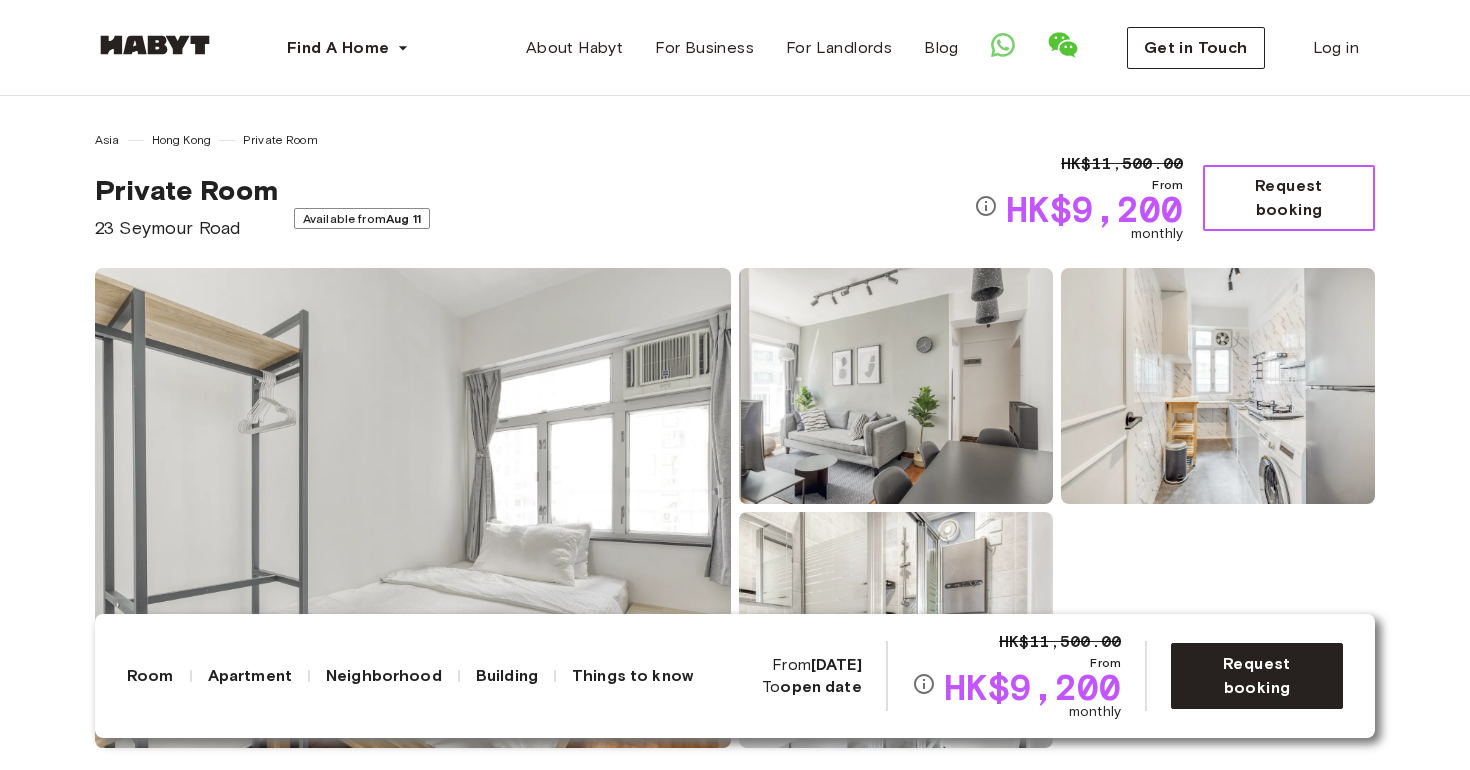 click on "Request booking" at bounding box center [1289, 198] 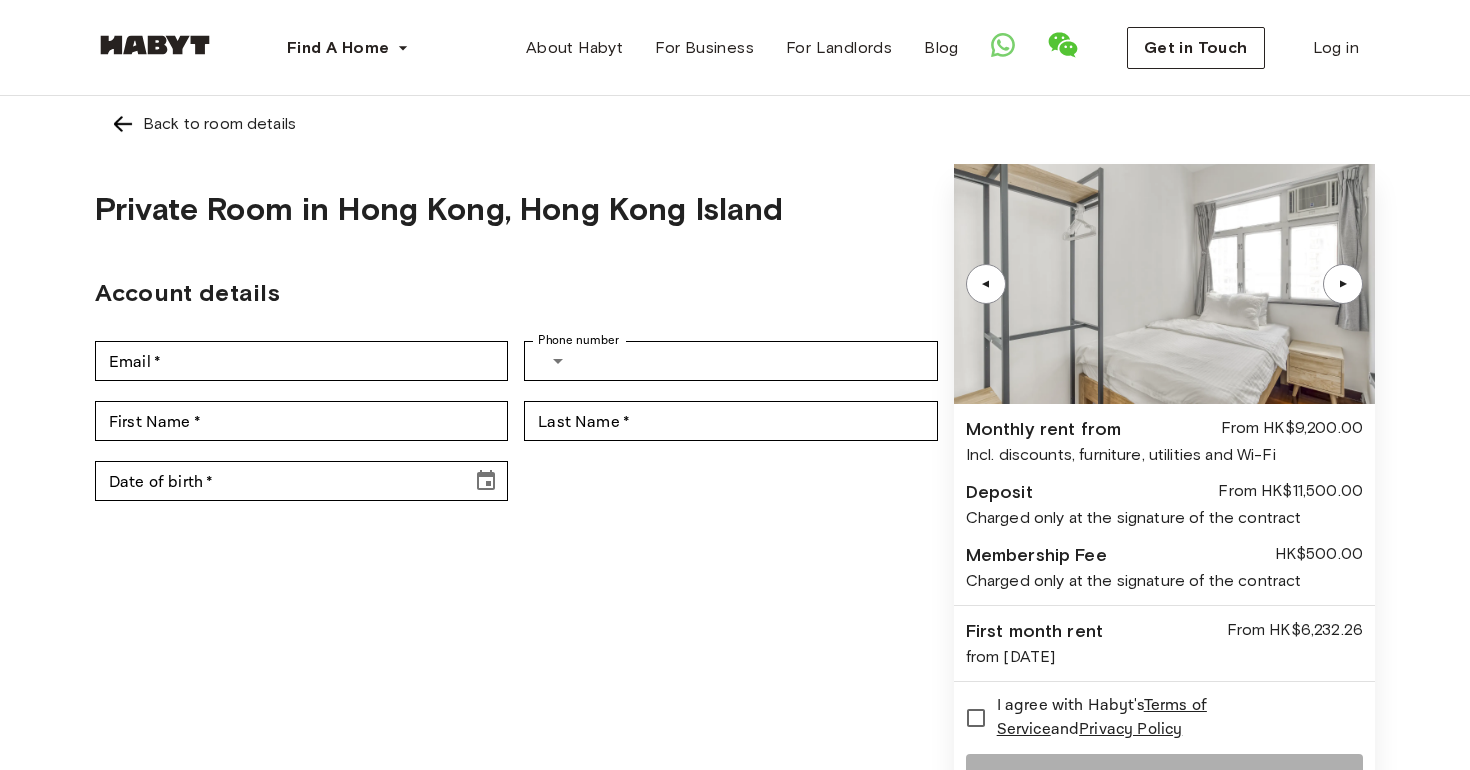 click on "First Name   * First Name   * Last Name   * Last Name   *" at bounding box center [516, 421] 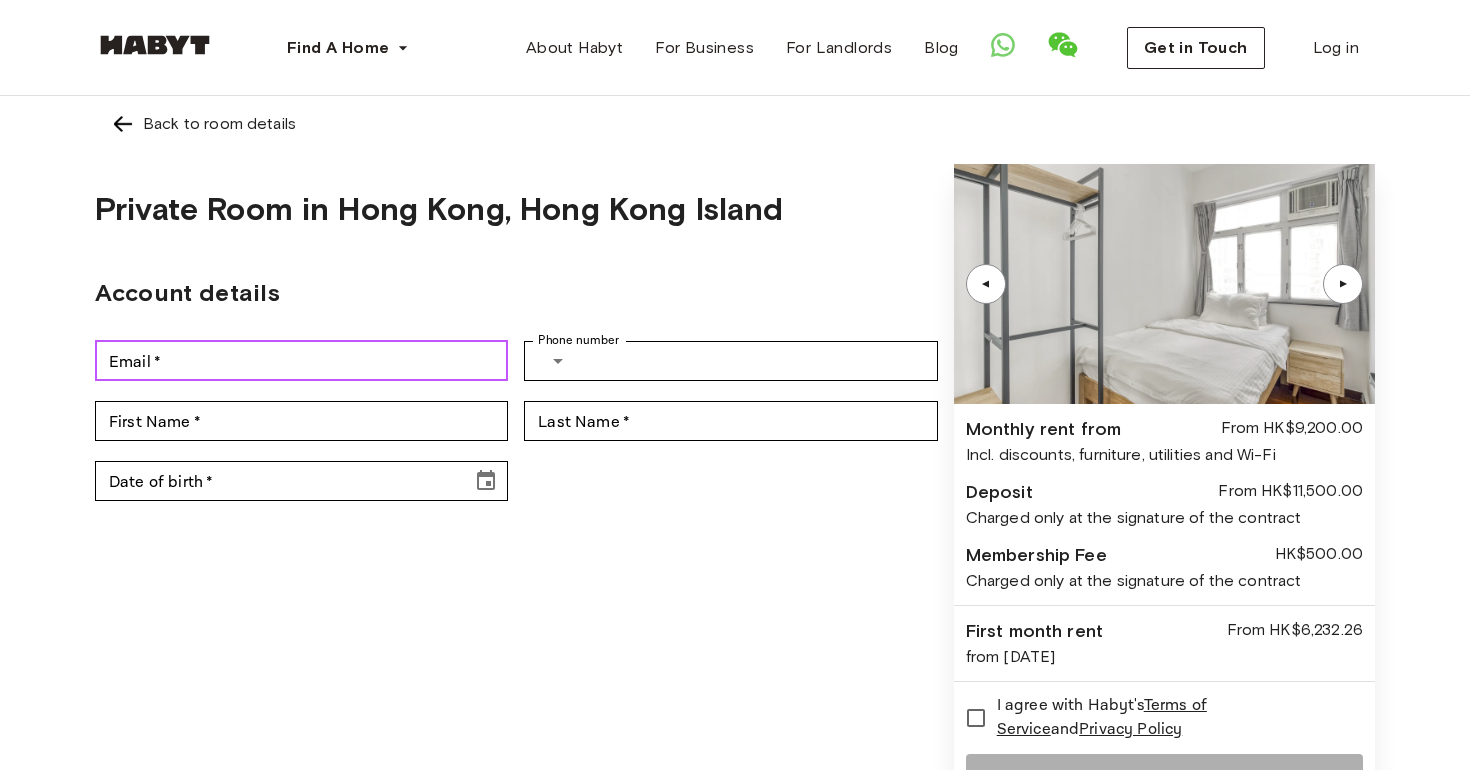 click on "Email   *" at bounding box center (301, 361) 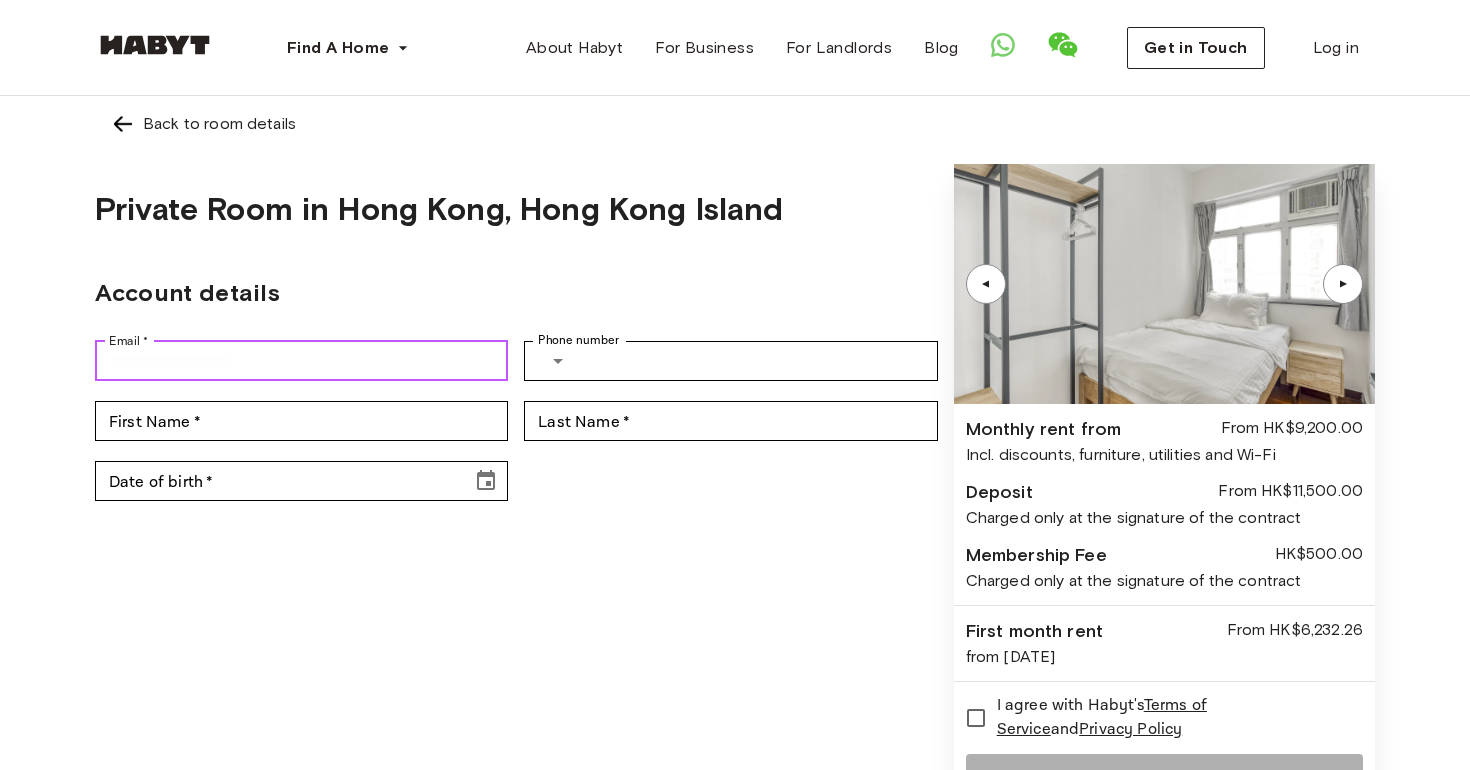 type on "**********" 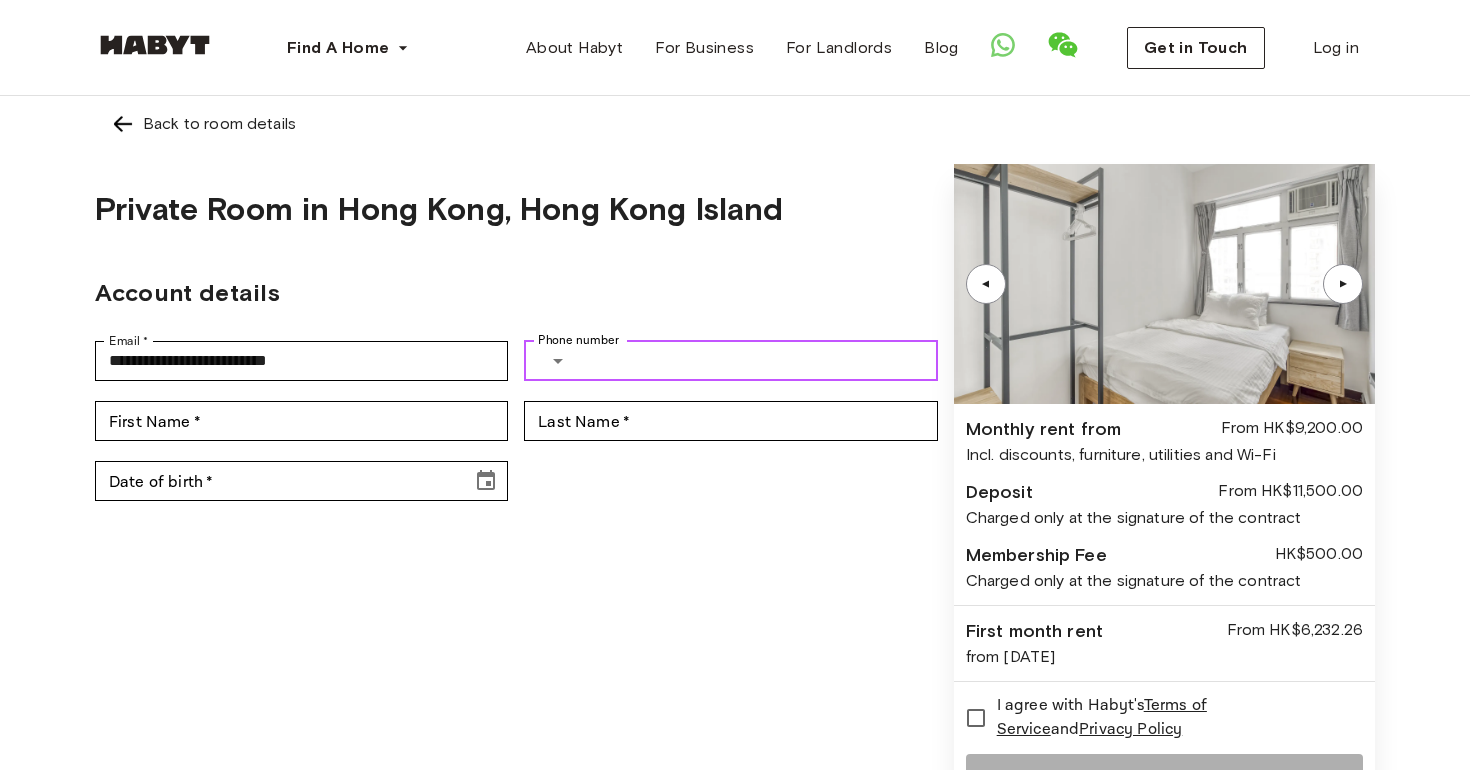click on "Phone number" at bounding box center (761, 361) 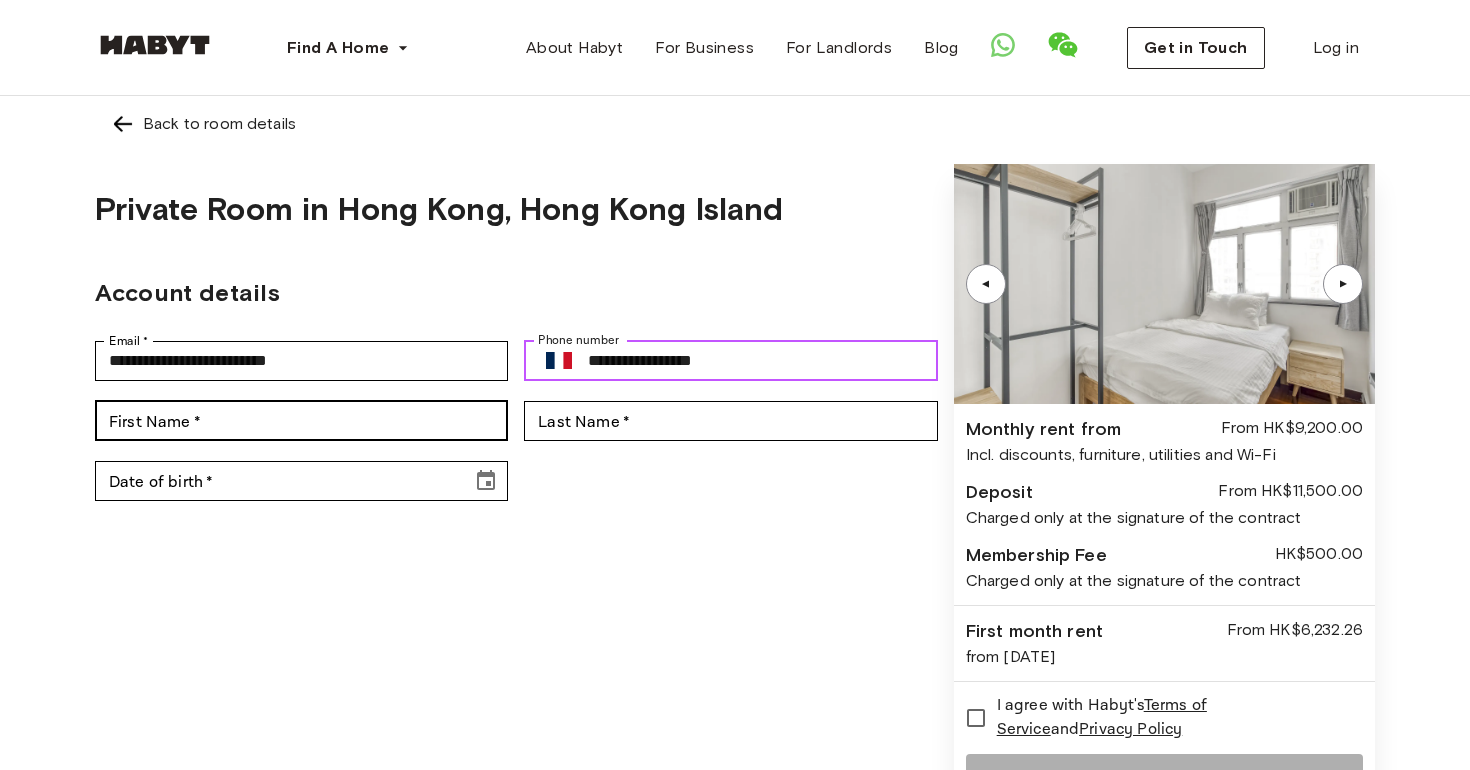 type on "**********" 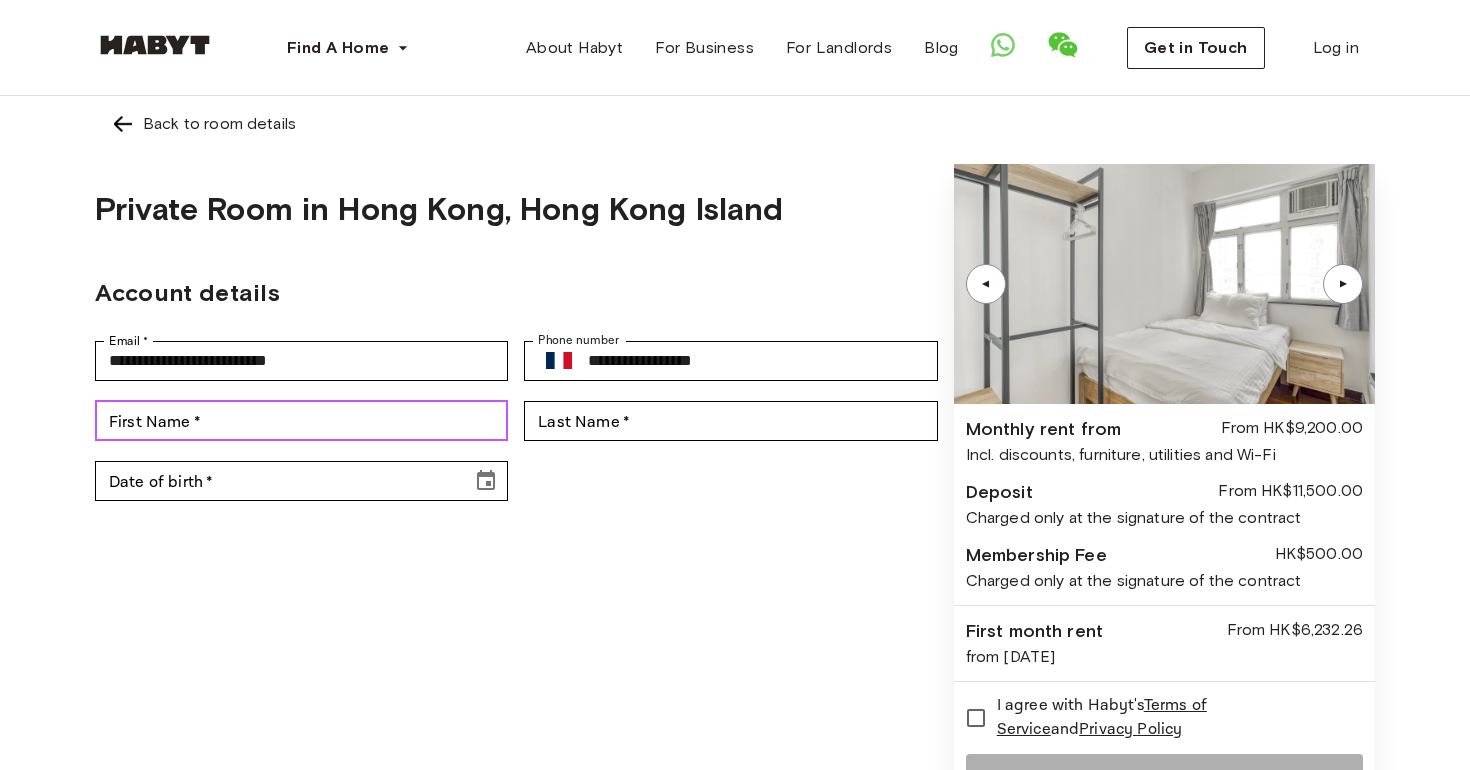 click on "First Name   *" at bounding box center [301, 421] 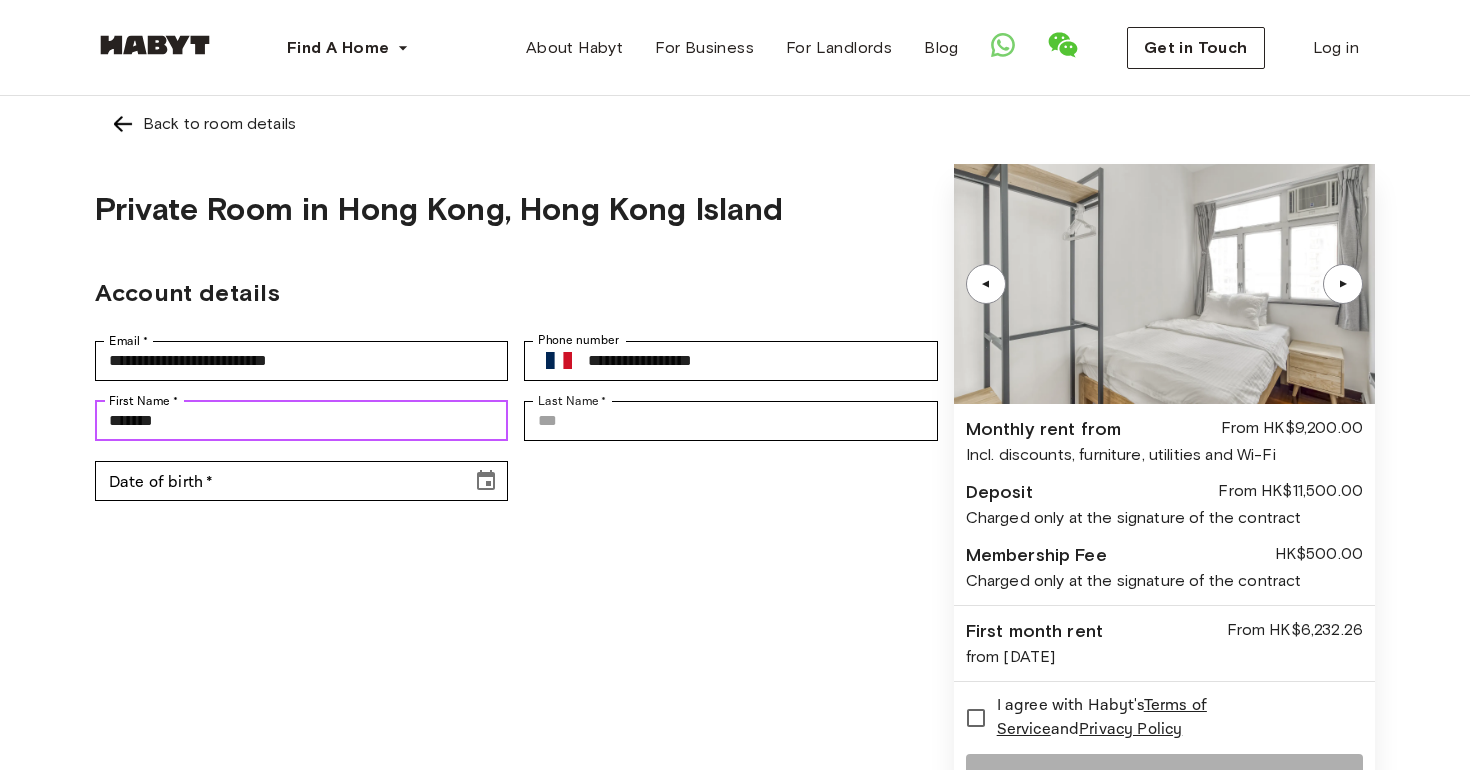 click on "*******" at bounding box center [301, 421] 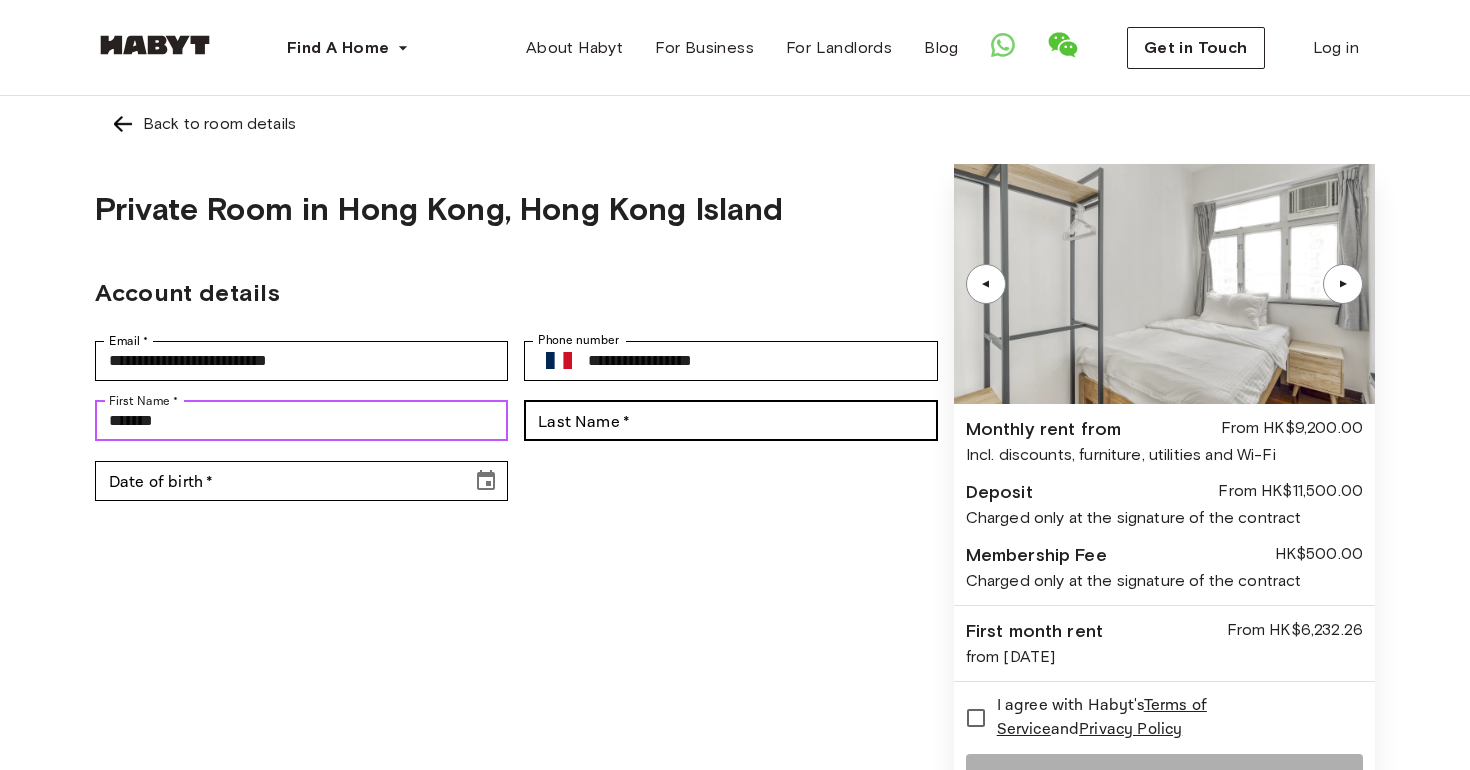 type on "*******" 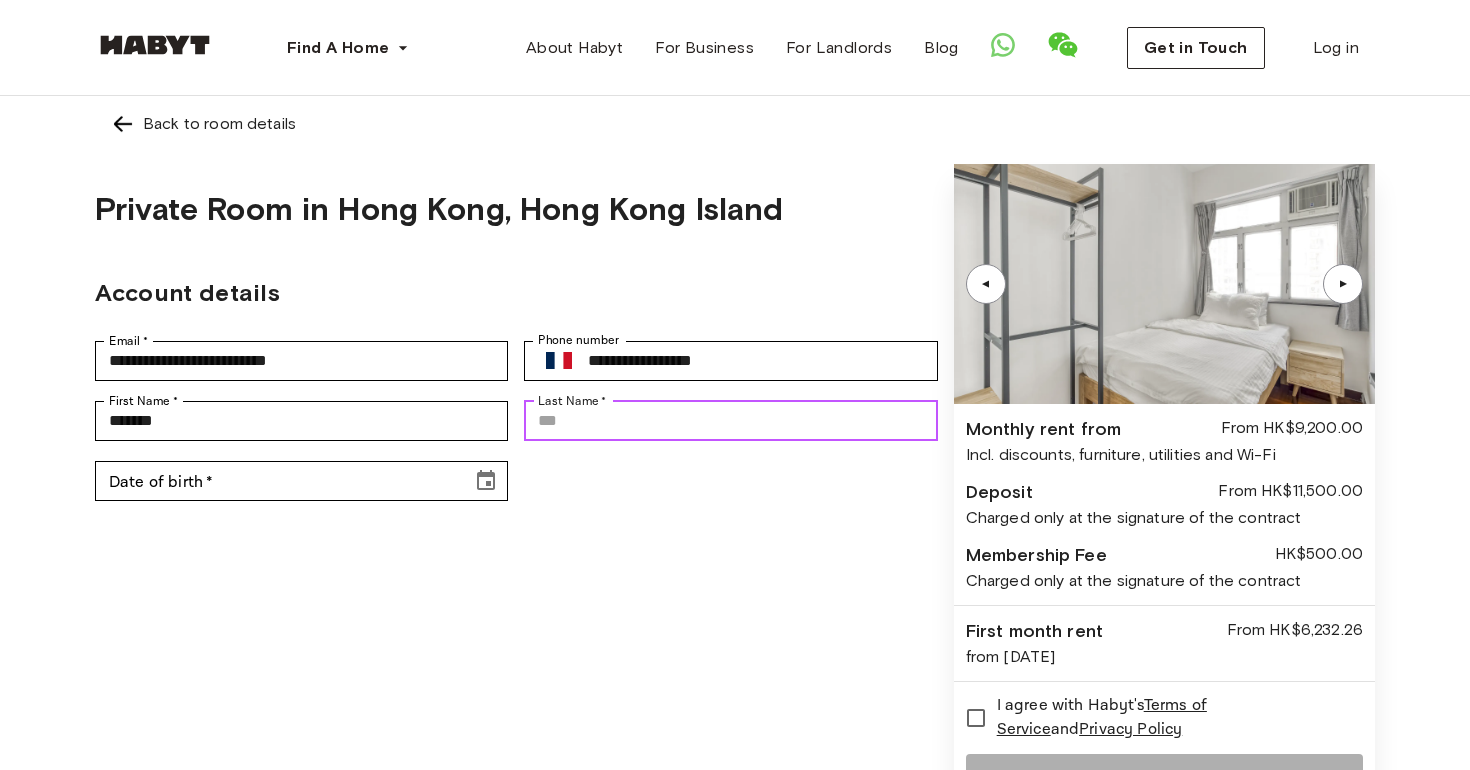 click on "Last Name   *" at bounding box center [730, 421] 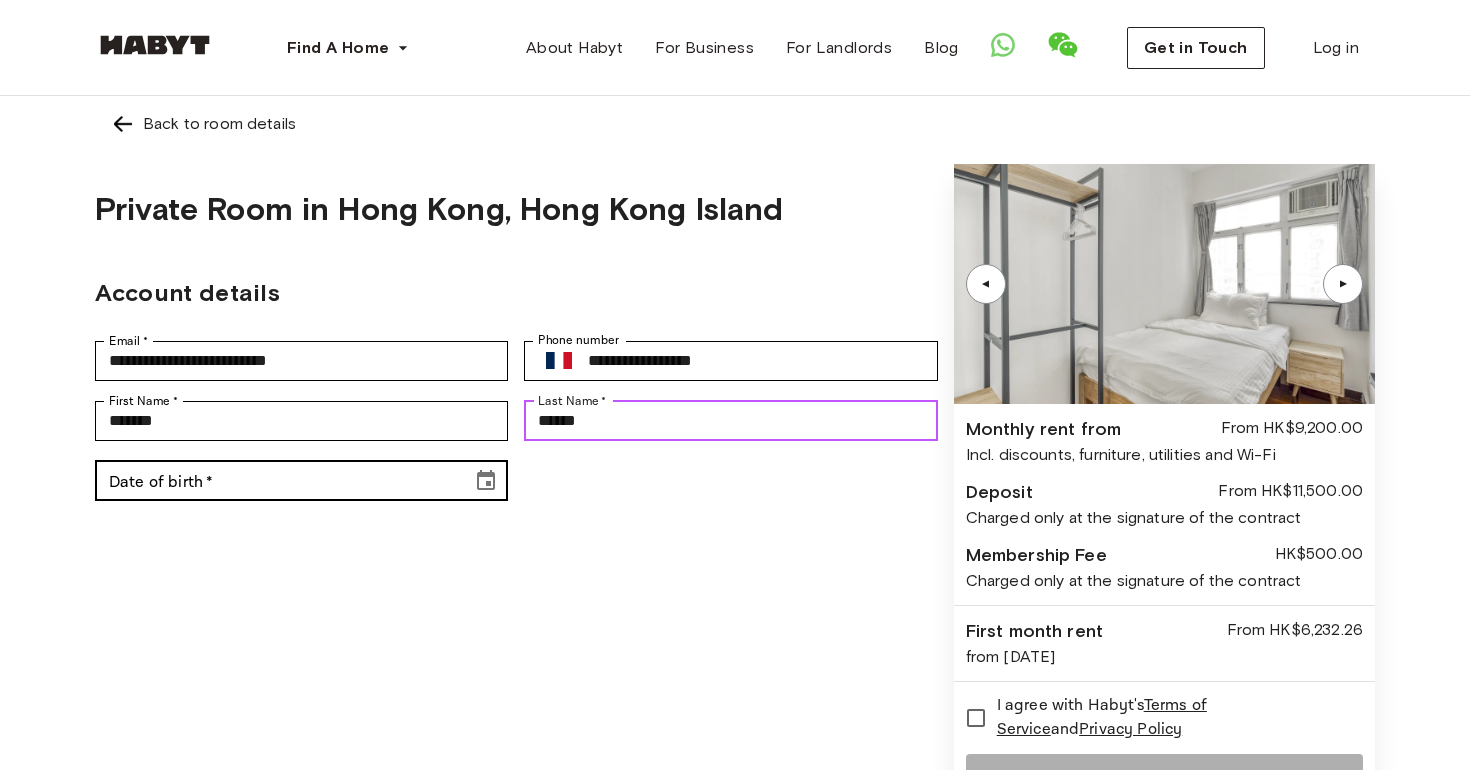 type on "******" 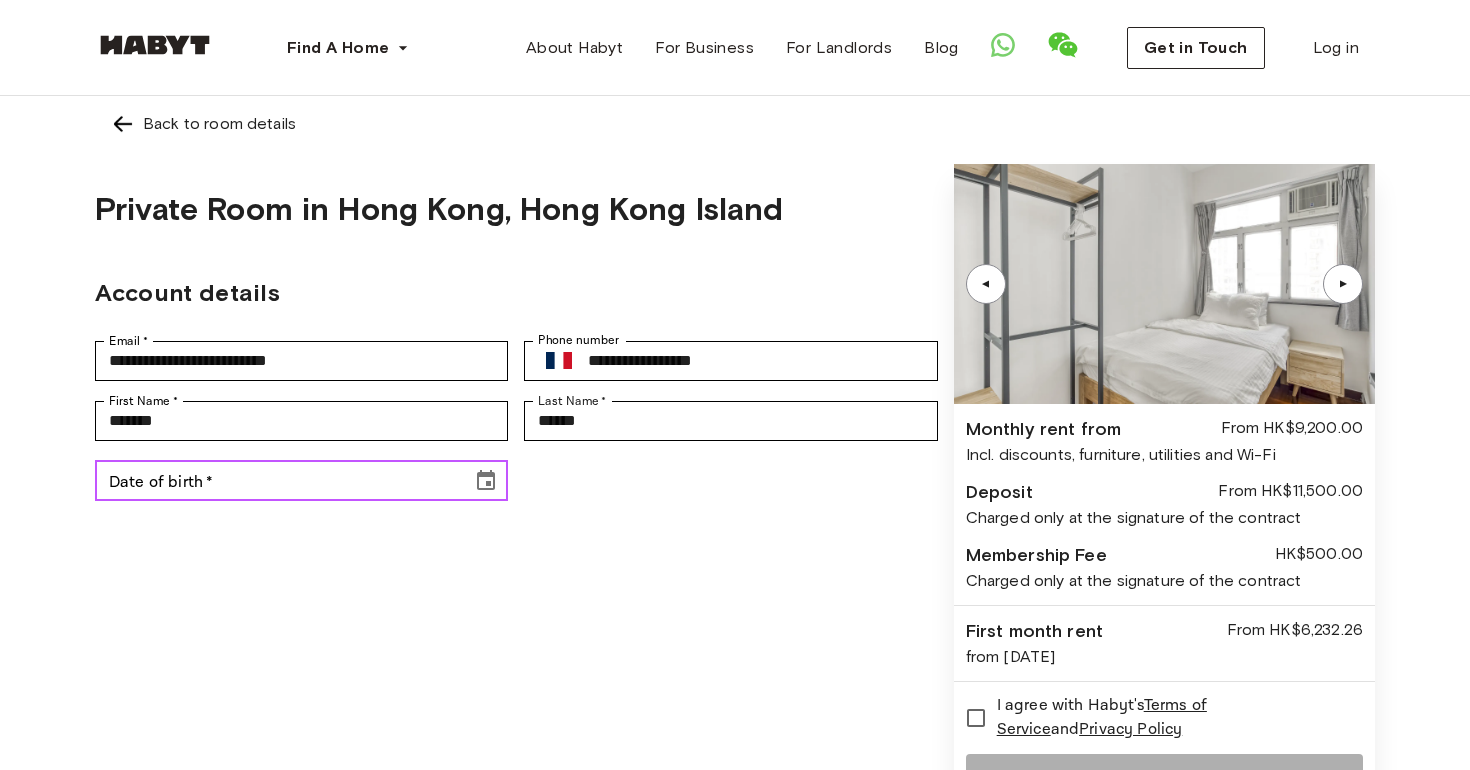 click on "Date of birth   *" at bounding box center [276, 481] 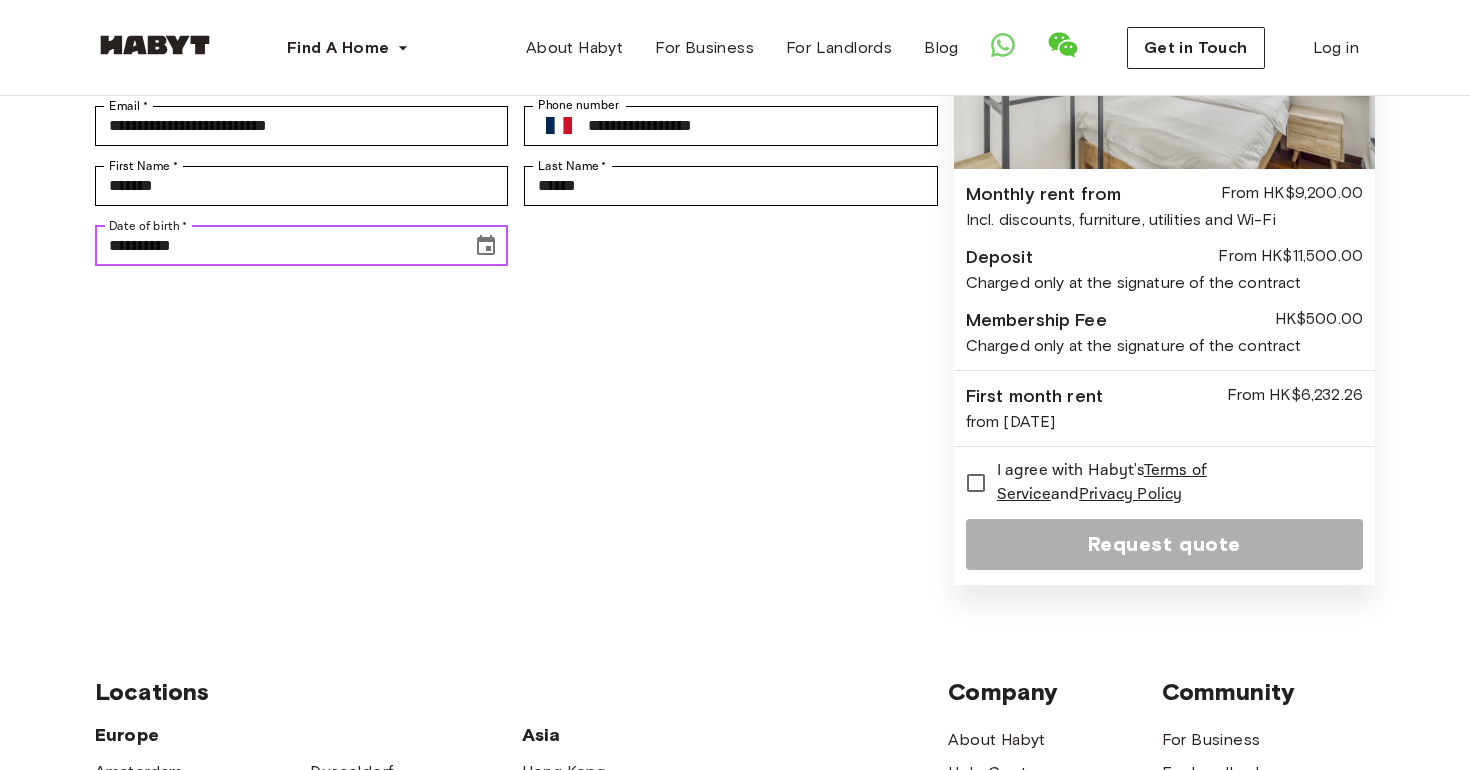 scroll, scrollTop: 274, scrollLeft: 0, axis: vertical 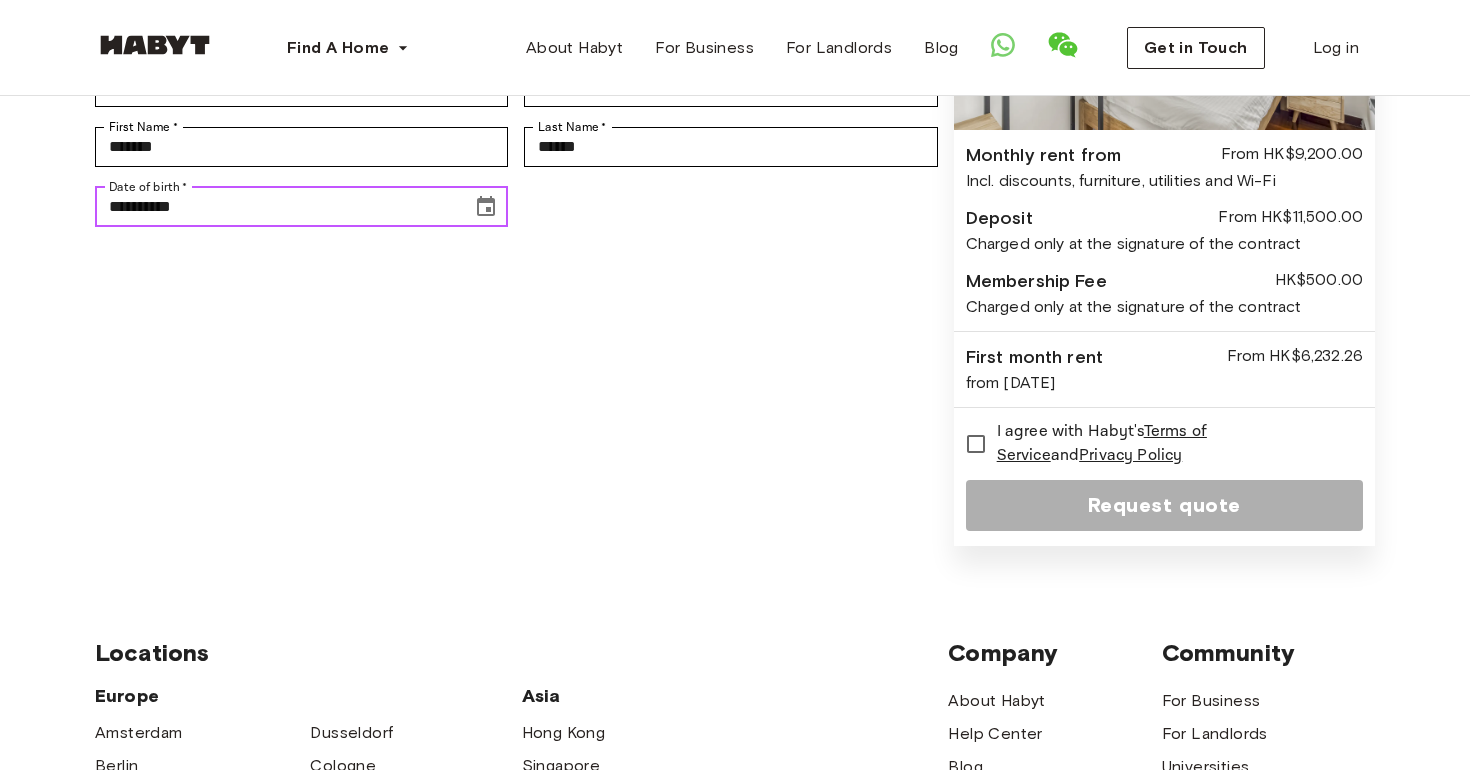 type on "**********" 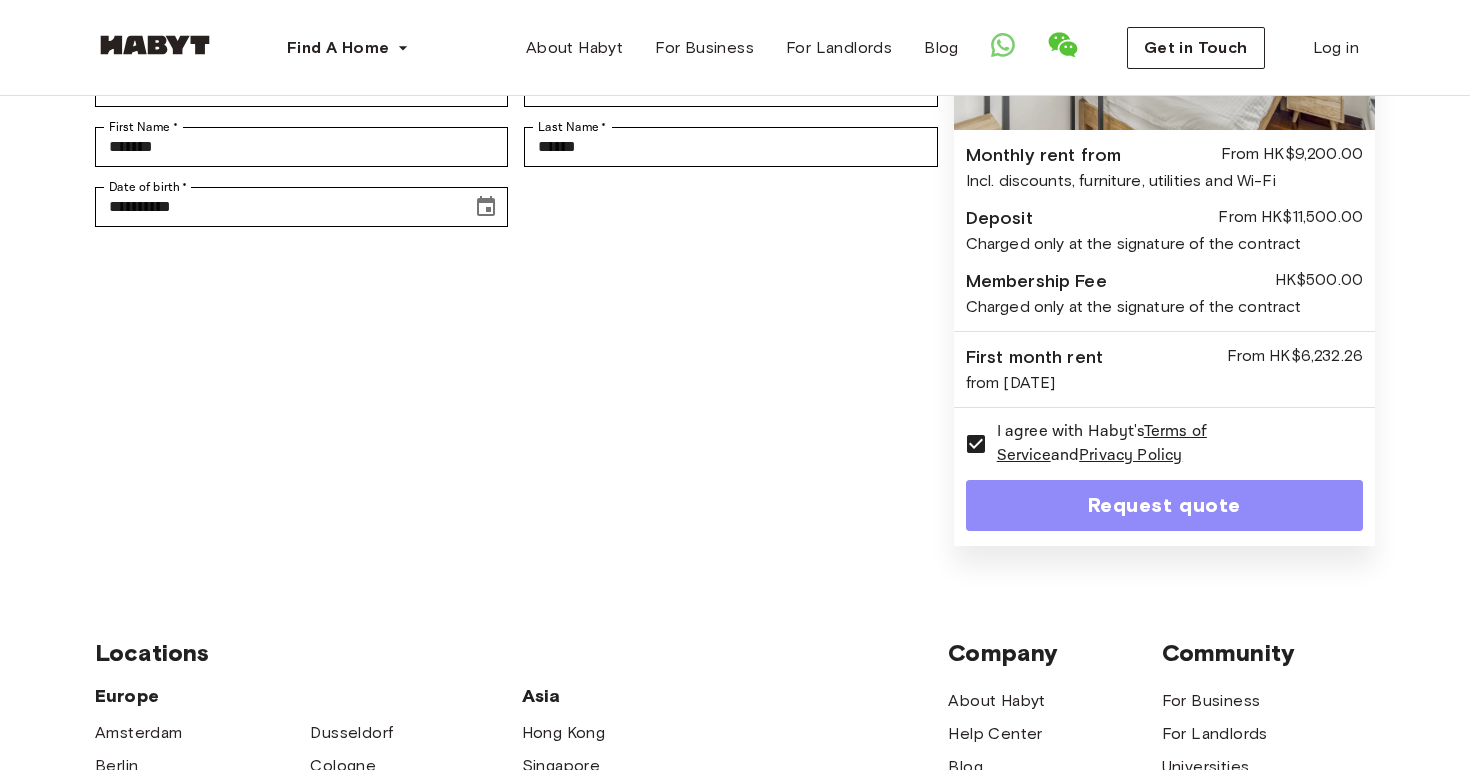 click on "Request quote" at bounding box center [1164, 505] 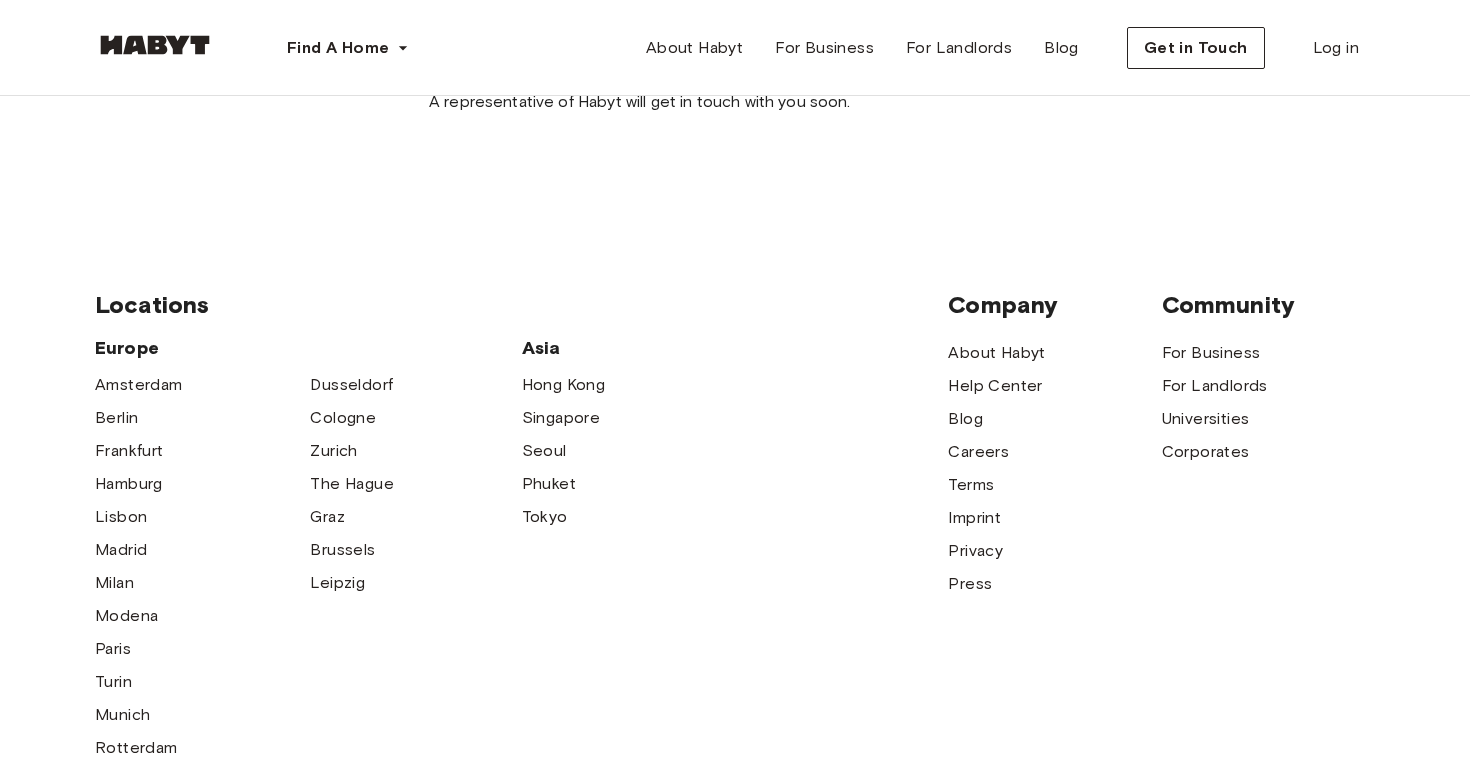 scroll, scrollTop: 0, scrollLeft: 0, axis: both 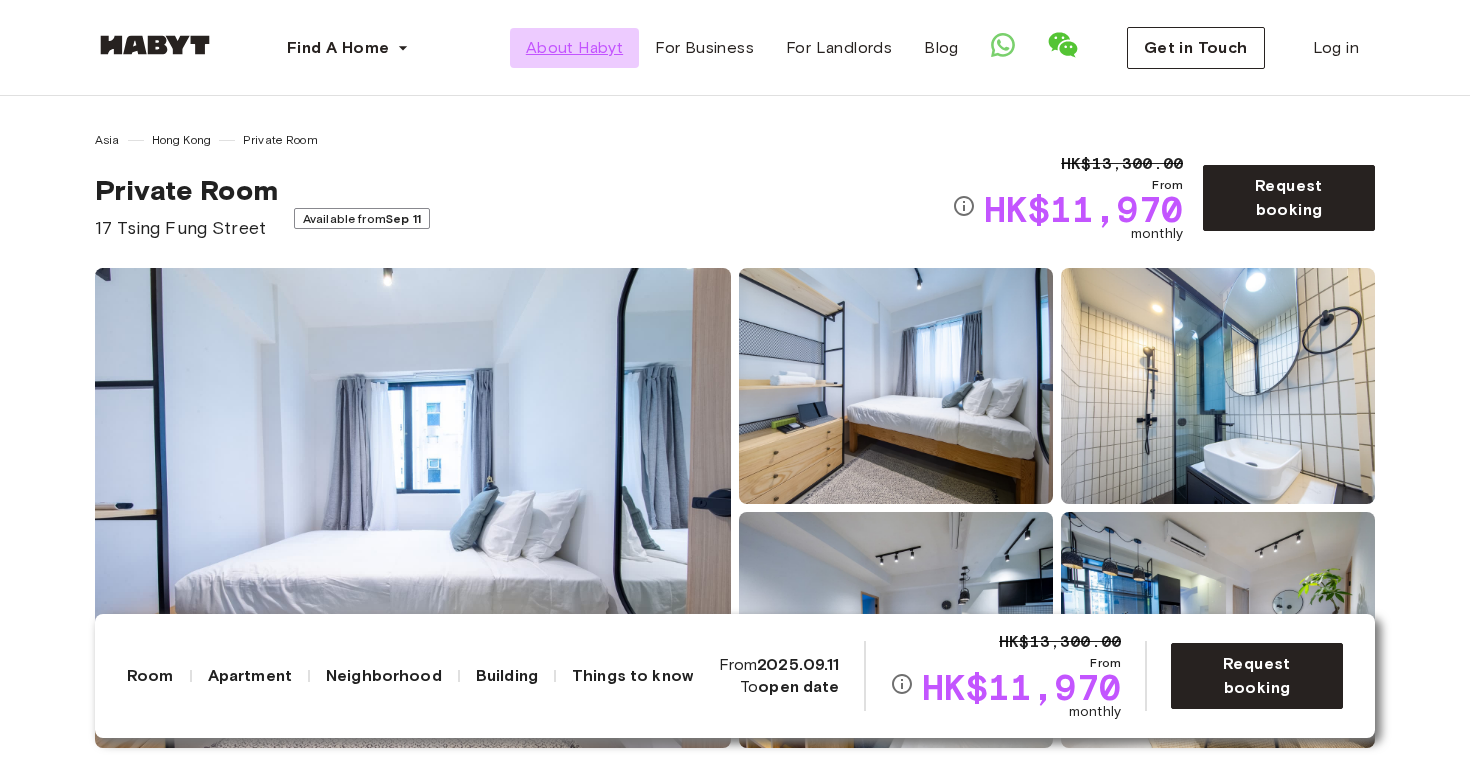 click on "About Habyt" at bounding box center (574, 48) 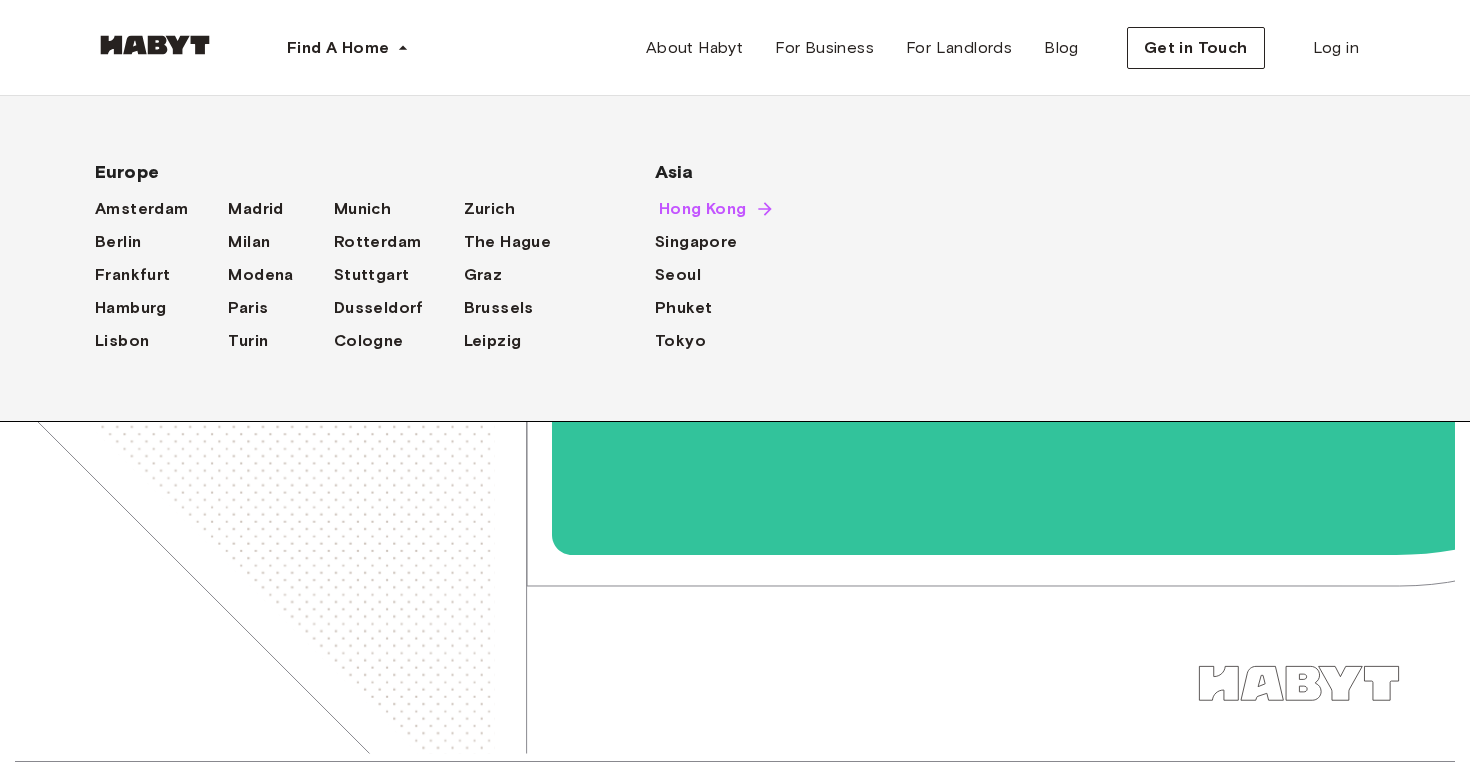 click on "Hong Kong" at bounding box center [703, 209] 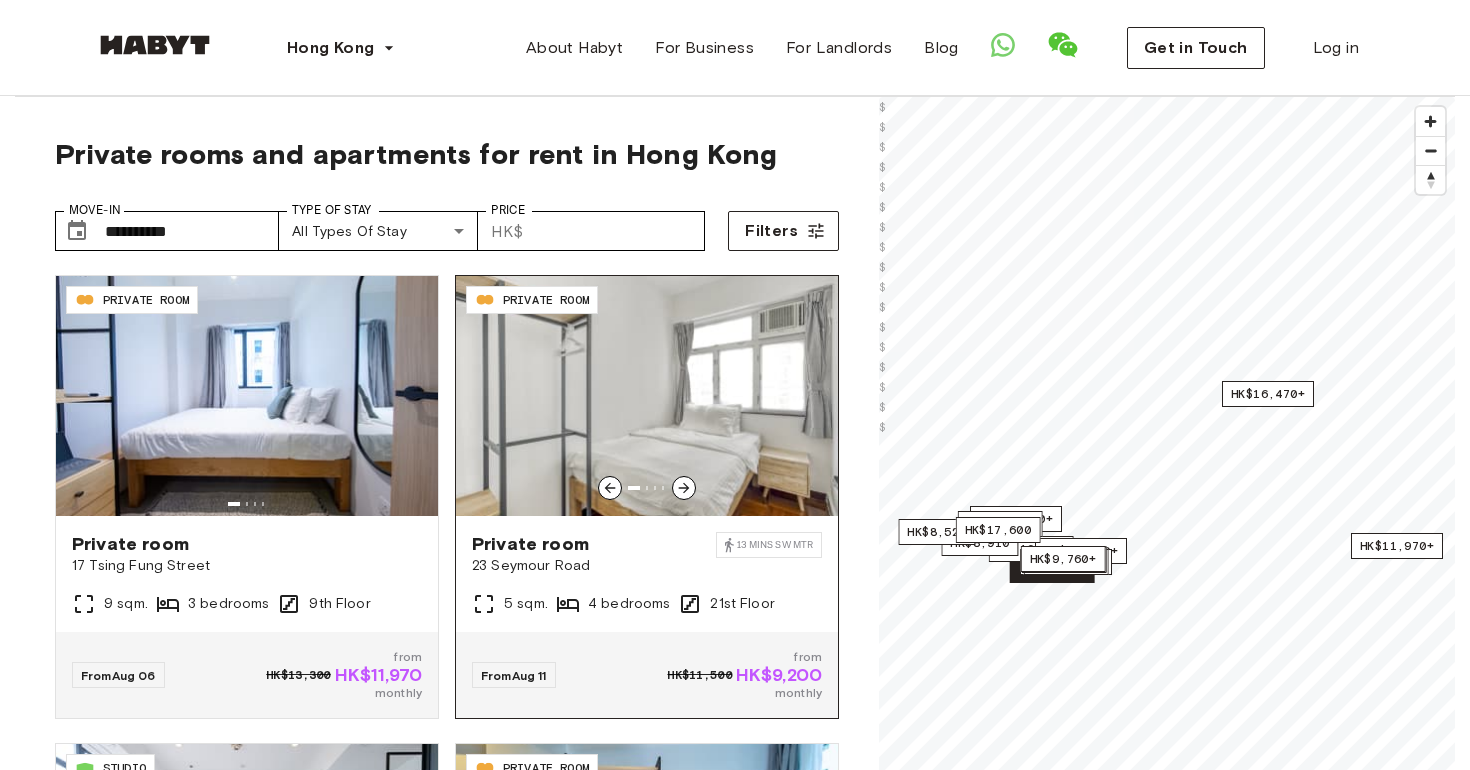 scroll, scrollTop: 534, scrollLeft: 0, axis: vertical 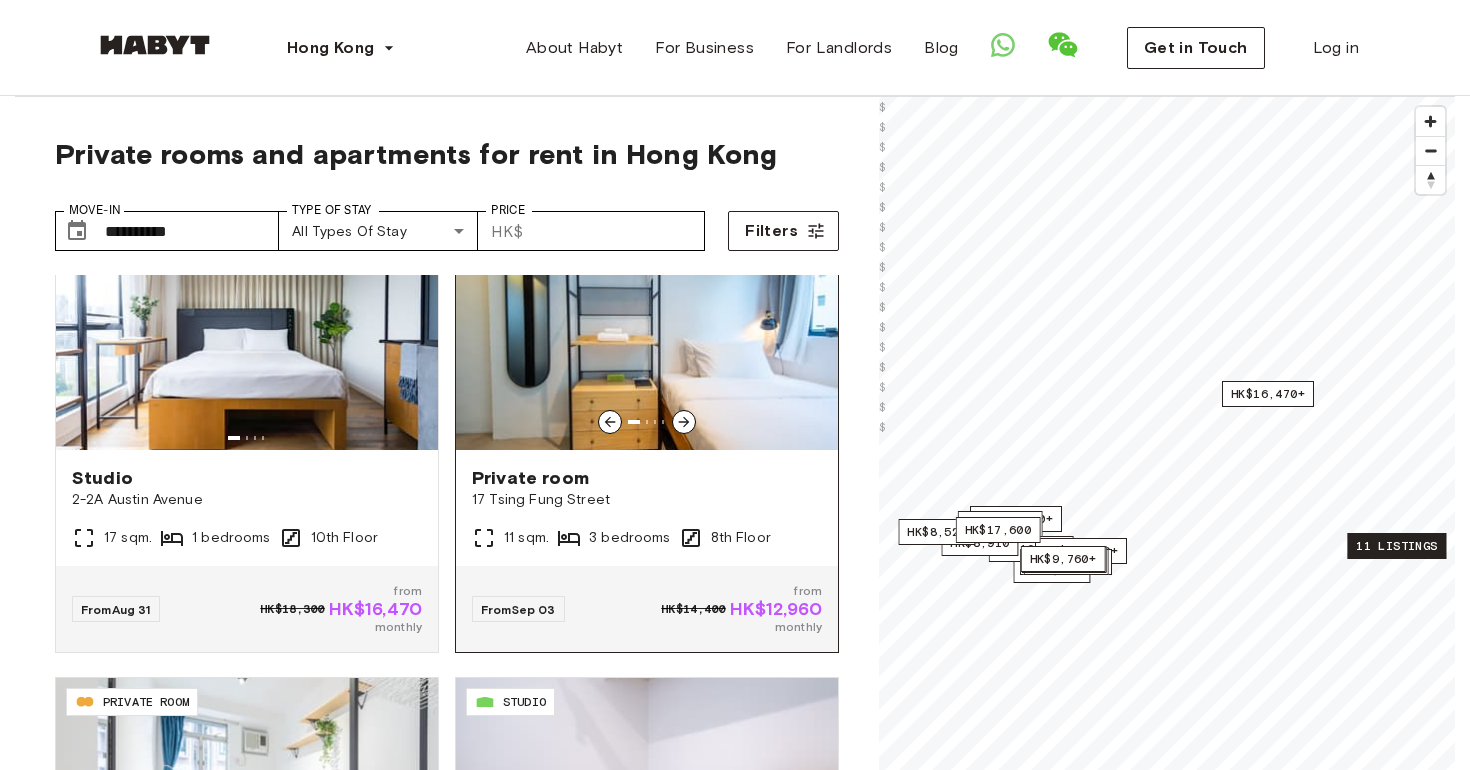 click on "Private room [NUMBER] [STREET] [NUMBER] sqm. [NUMBER] bedrooms [NUMBER] Floor" at bounding box center (647, 508) 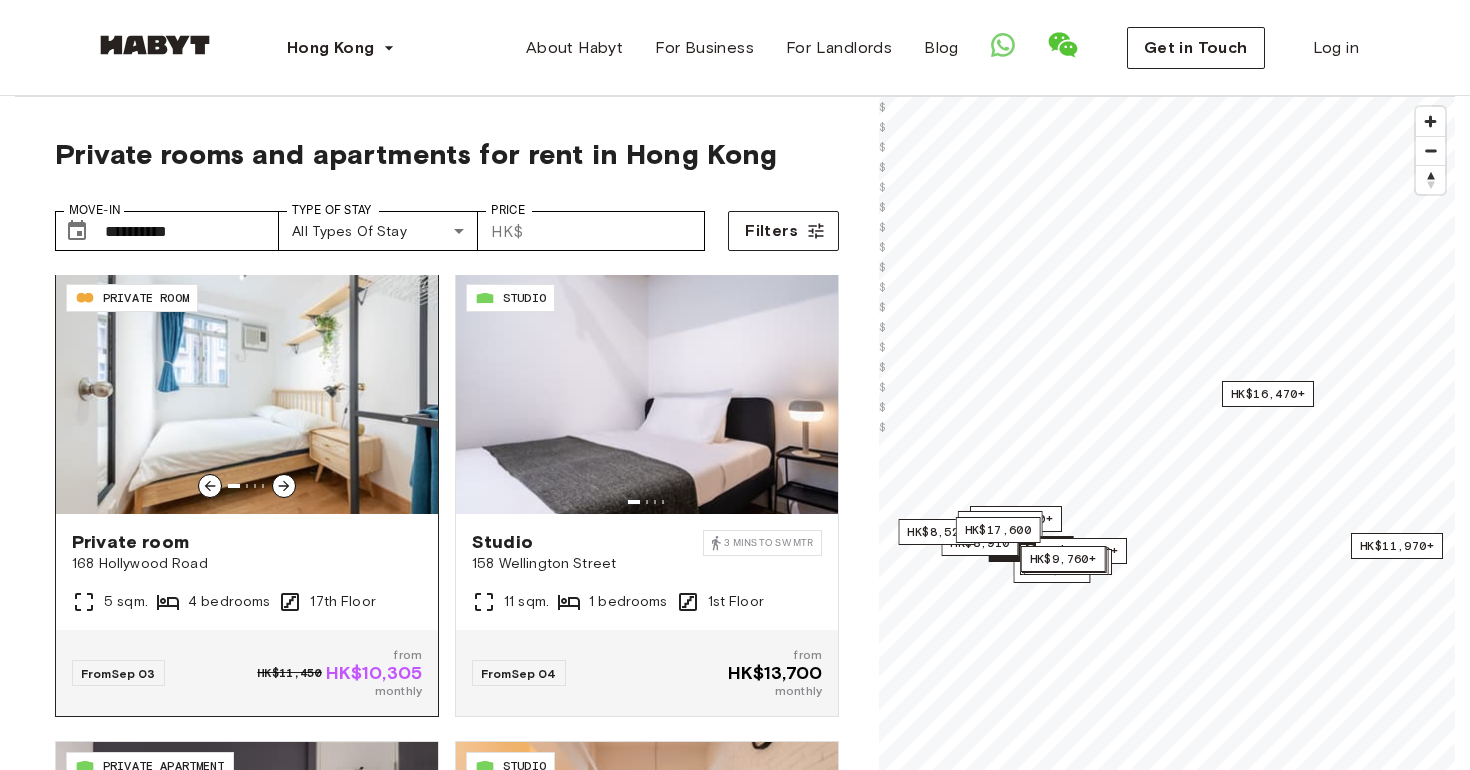 scroll, scrollTop: 937, scrollLeft: 0, axis: vertical 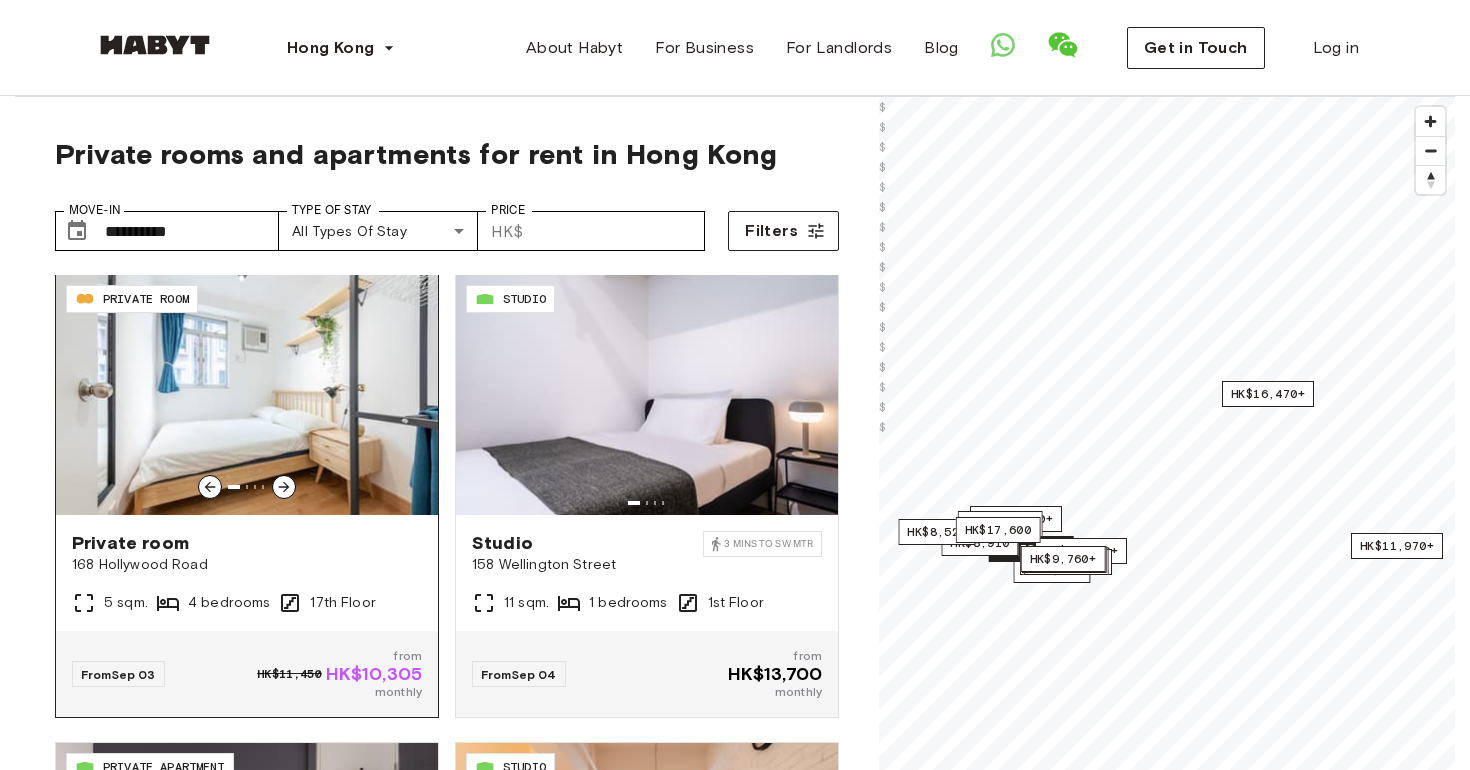 click at bounding box center (247, 395) 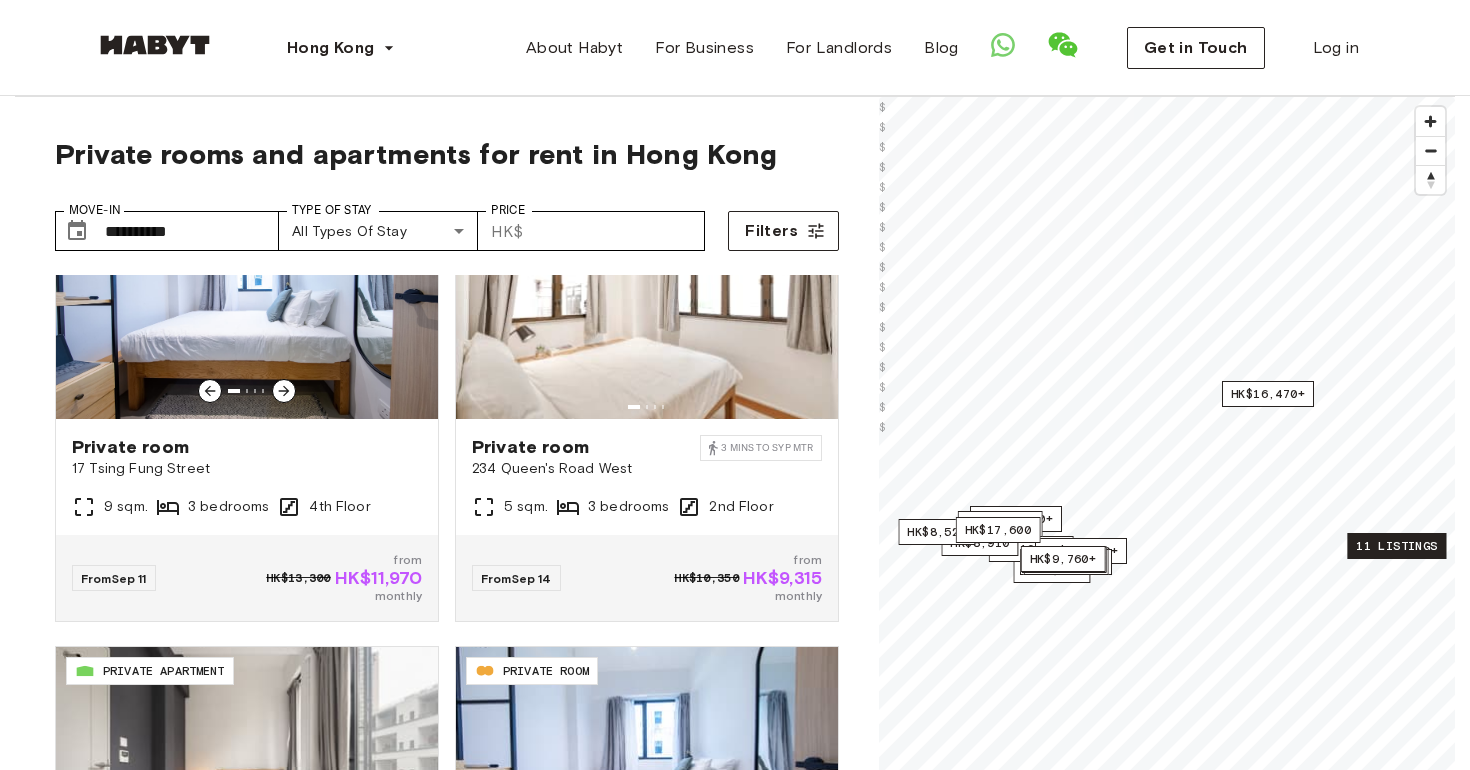 scroll, scrollTop: 1967, scrollLeft: 0, axis: vertical 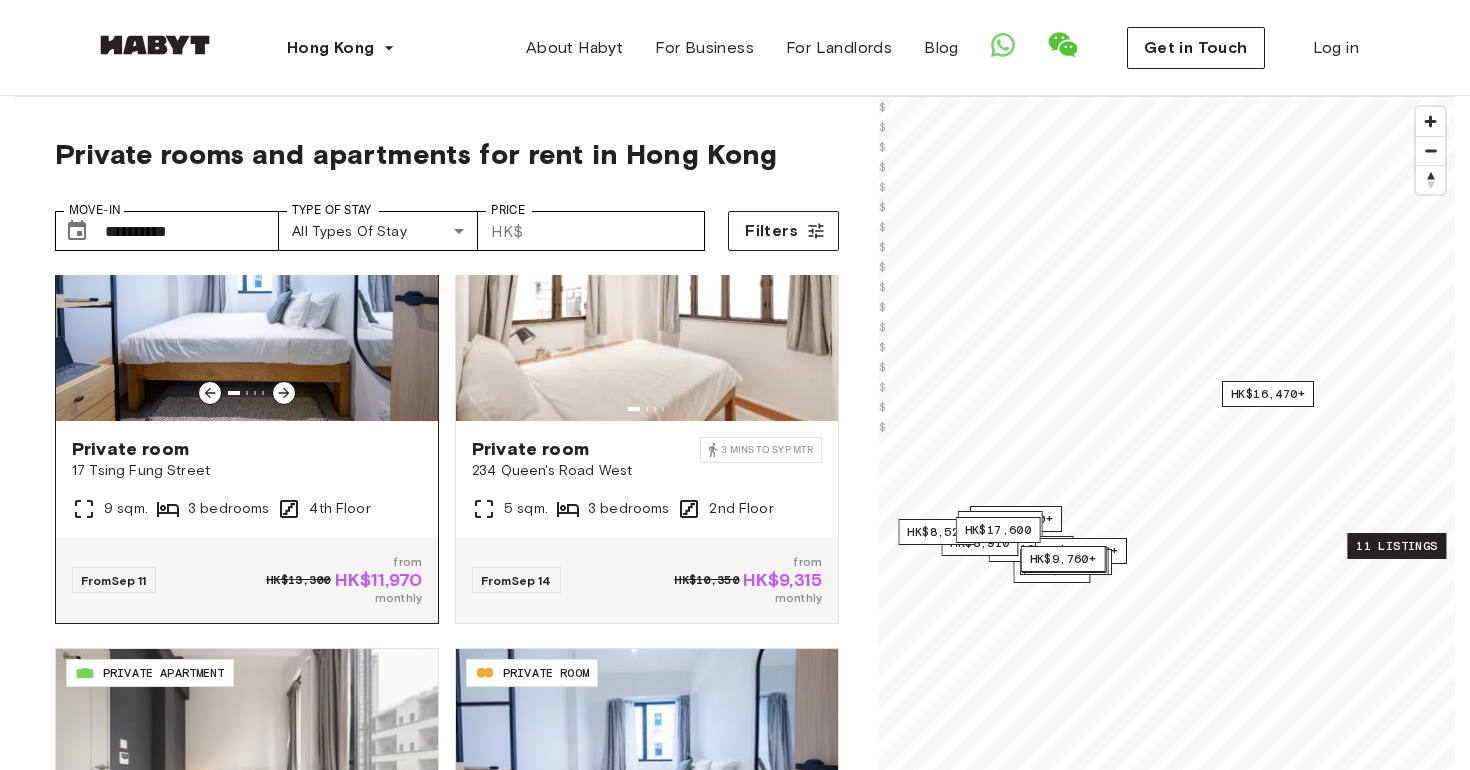 click at bounding box center [247, 301] 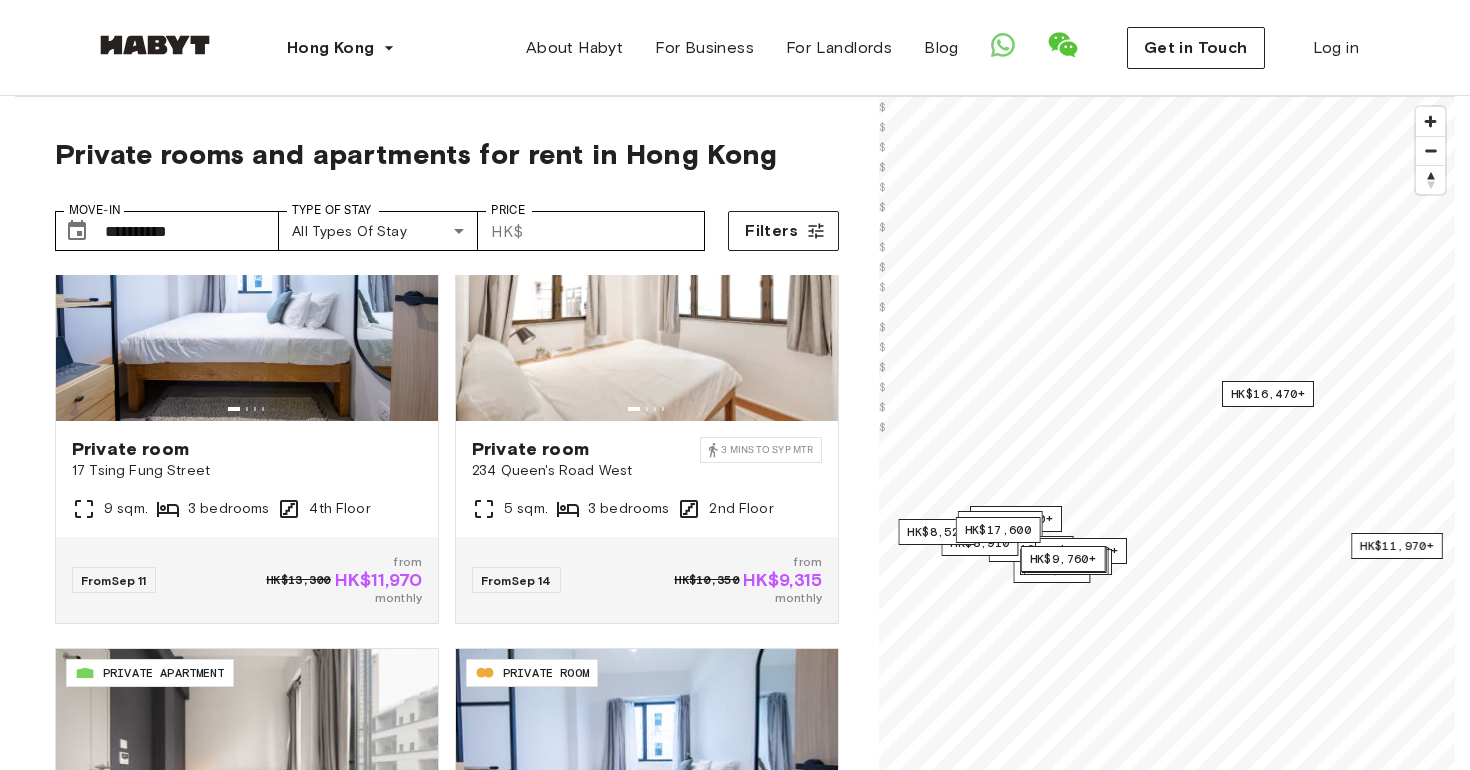 scroll, scrollTop: 1982, scrollLeft: 0, axis: vertical 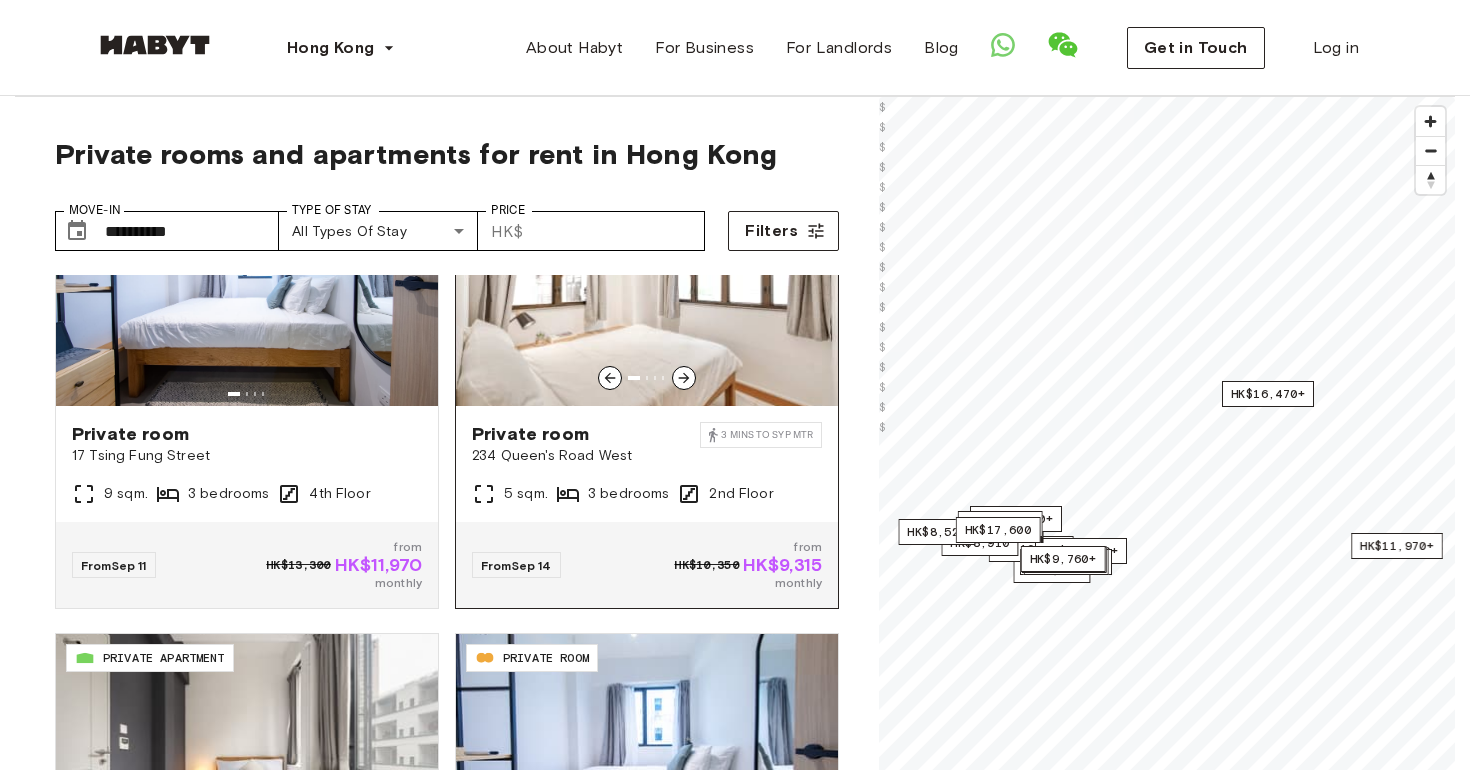 click 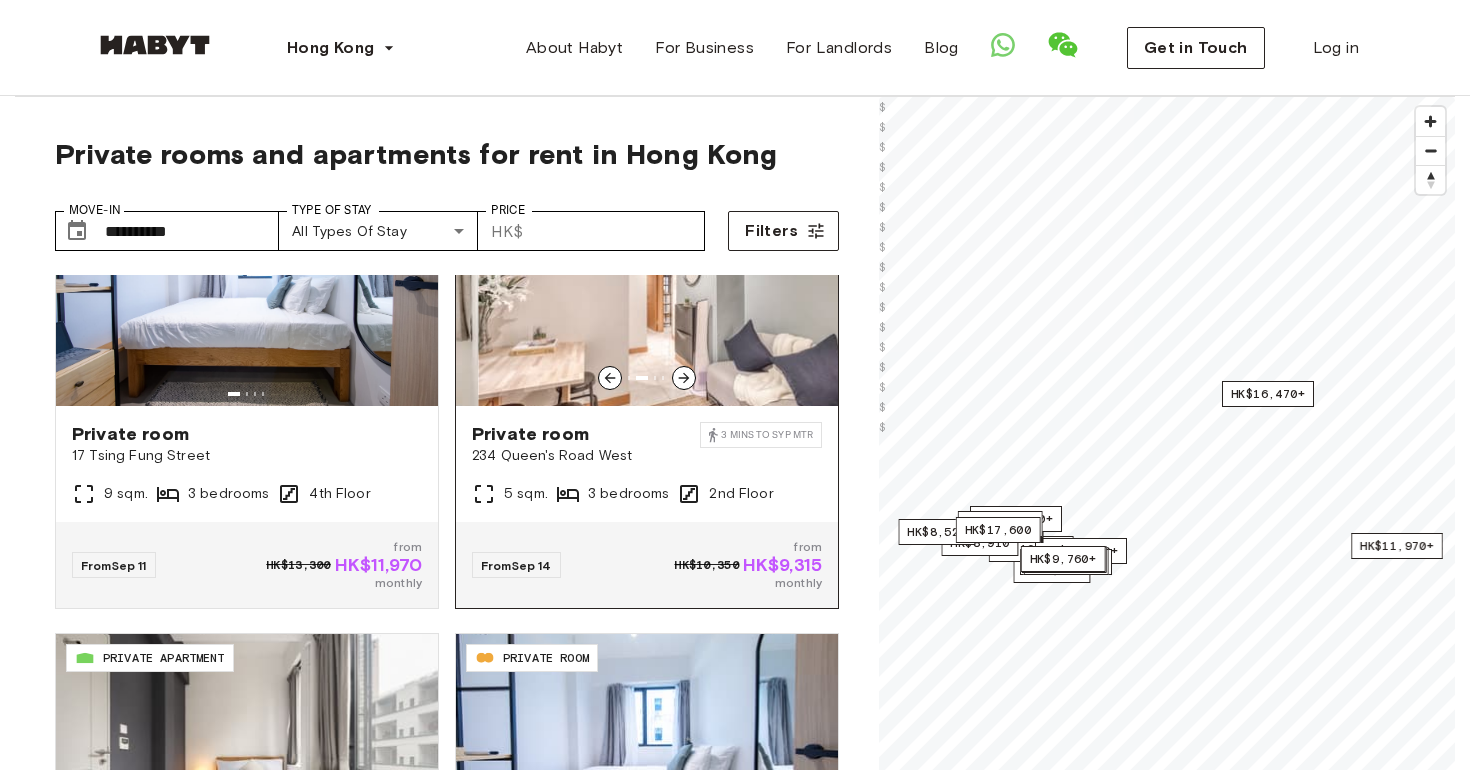 click 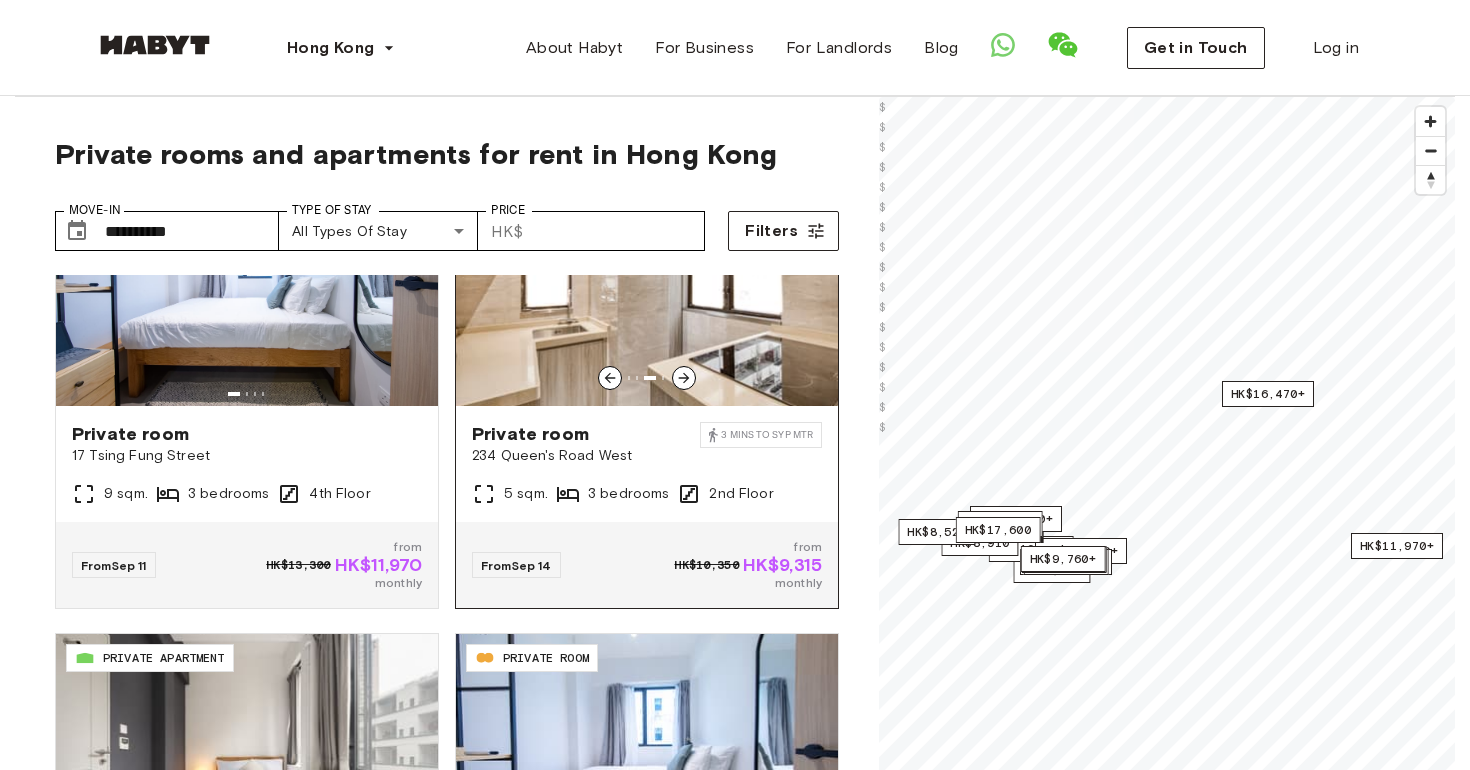 click on "234 Queen's Road West" at bounding box center [586, 456] 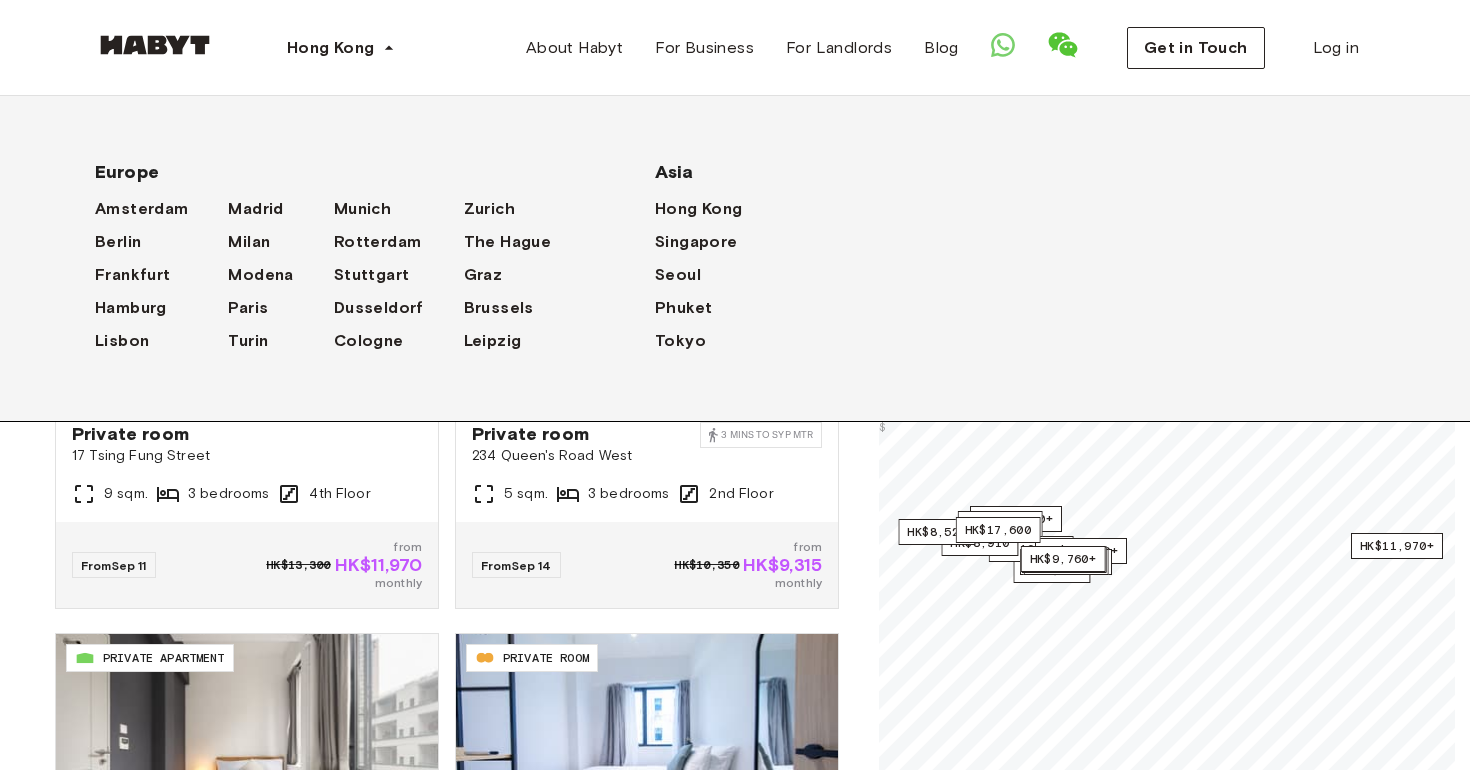 scroll, scrollTop: 577, scrollLeft: 0, axis: vertical 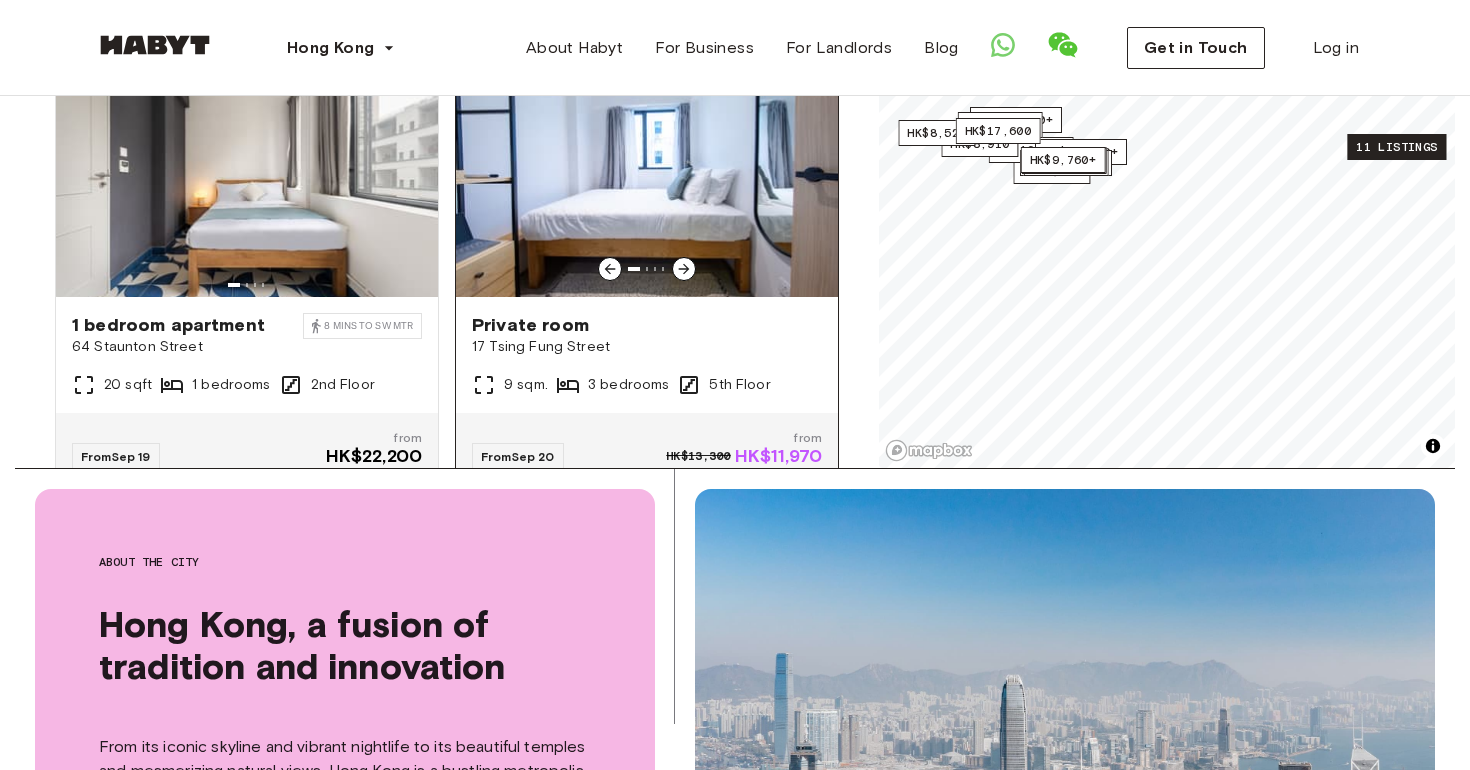 click at bounding box center (647, 177) 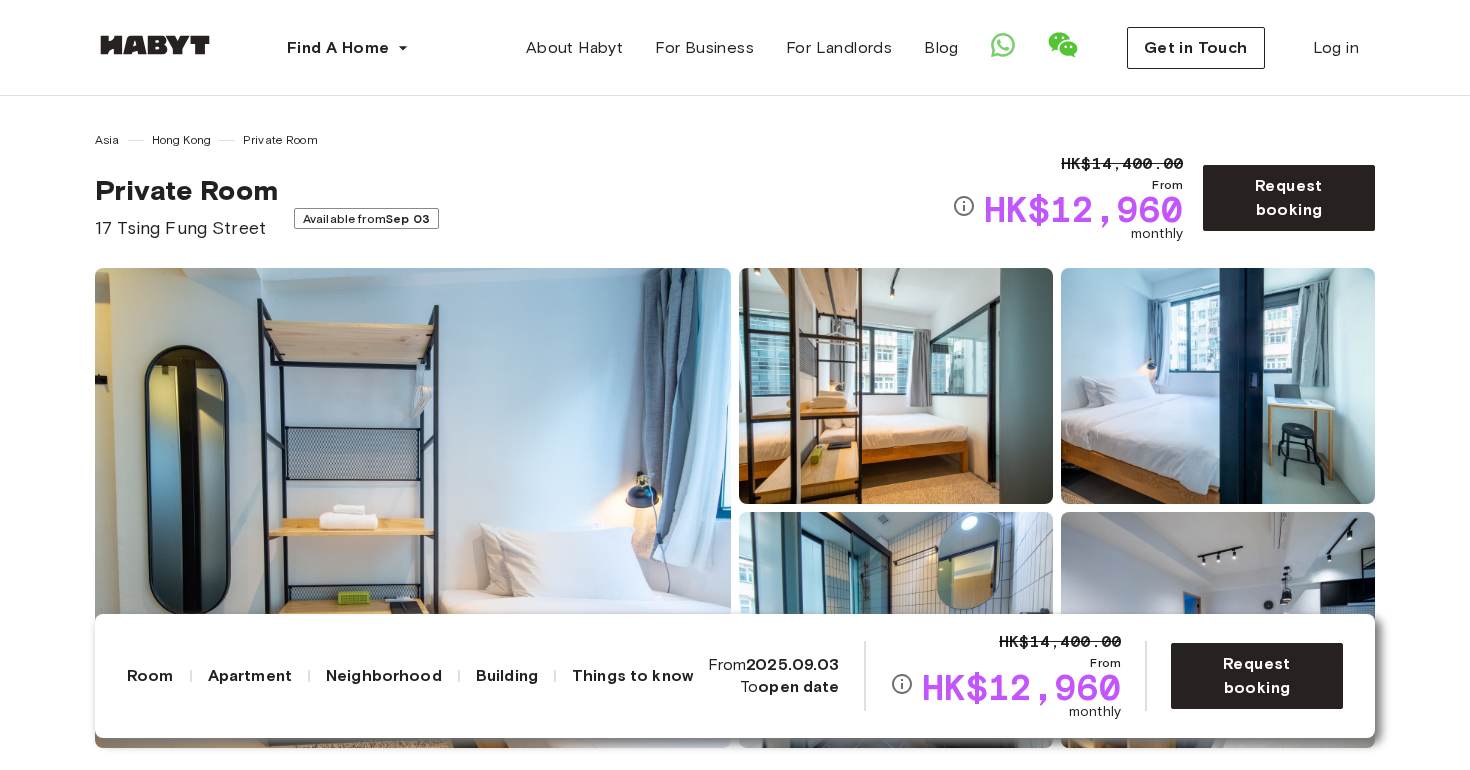 scroll, scrollTop: 0, scrollLeft: 0, axis: both 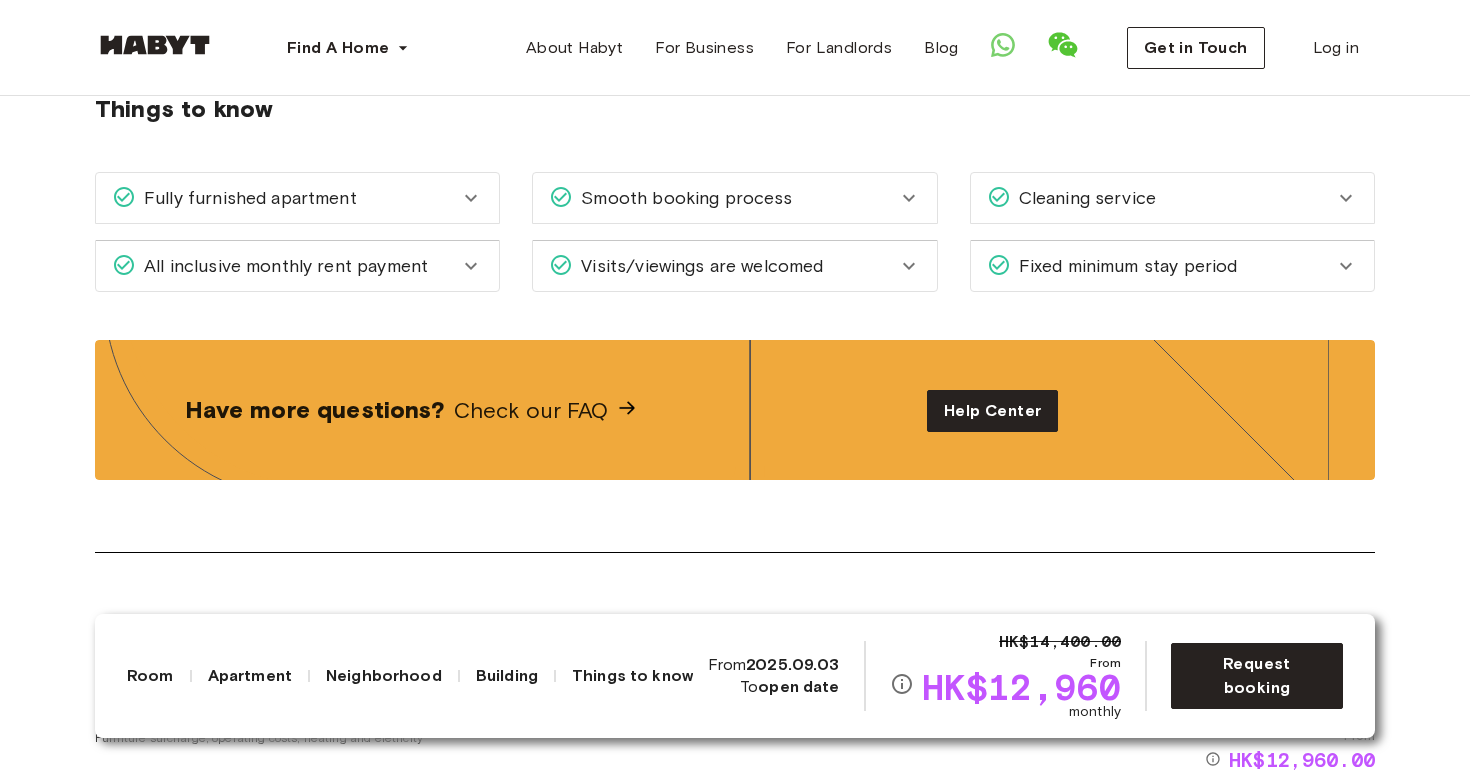 click on "Room" at bounding box center (150, 676) 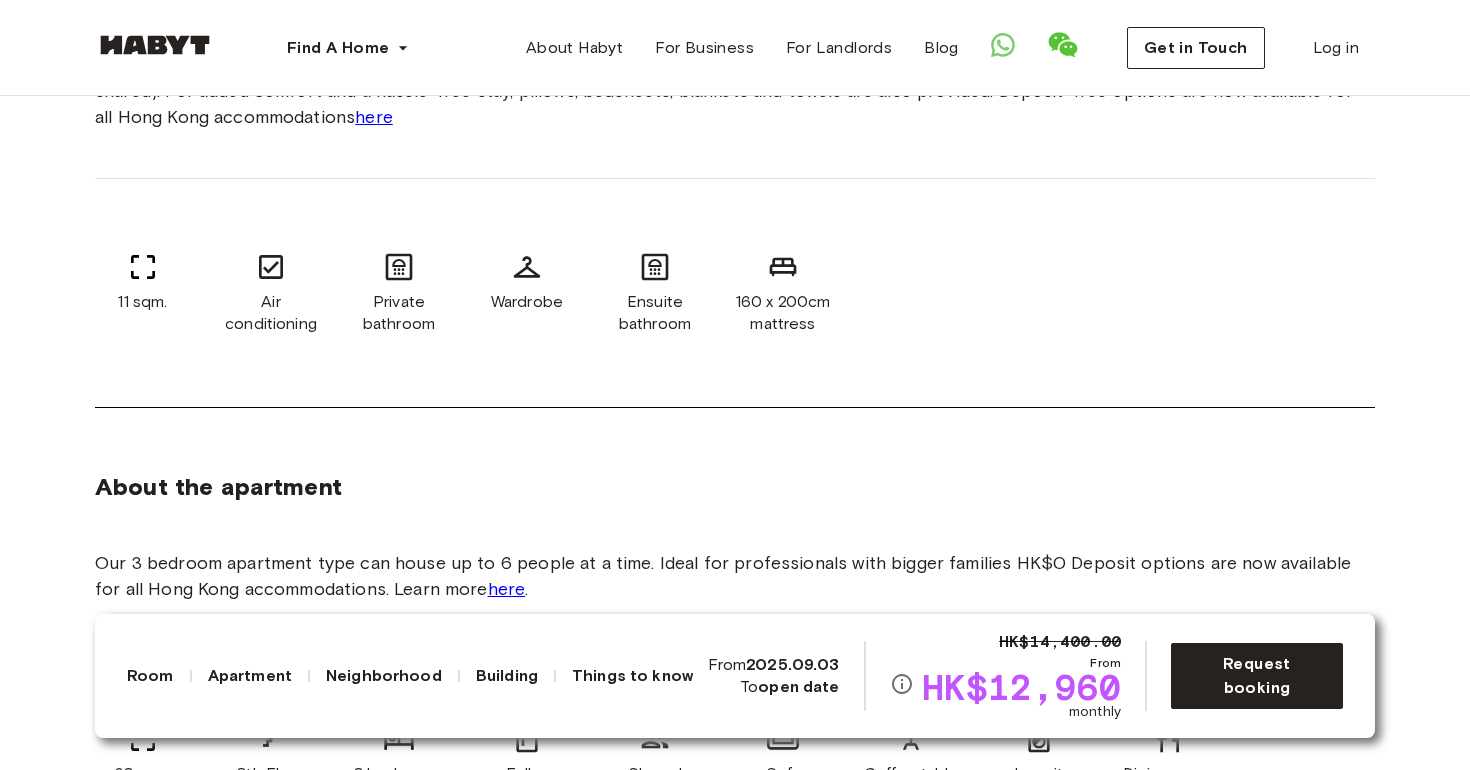 scroll, scrollTop: 1478, scrollLeft: 0, axis: vertical 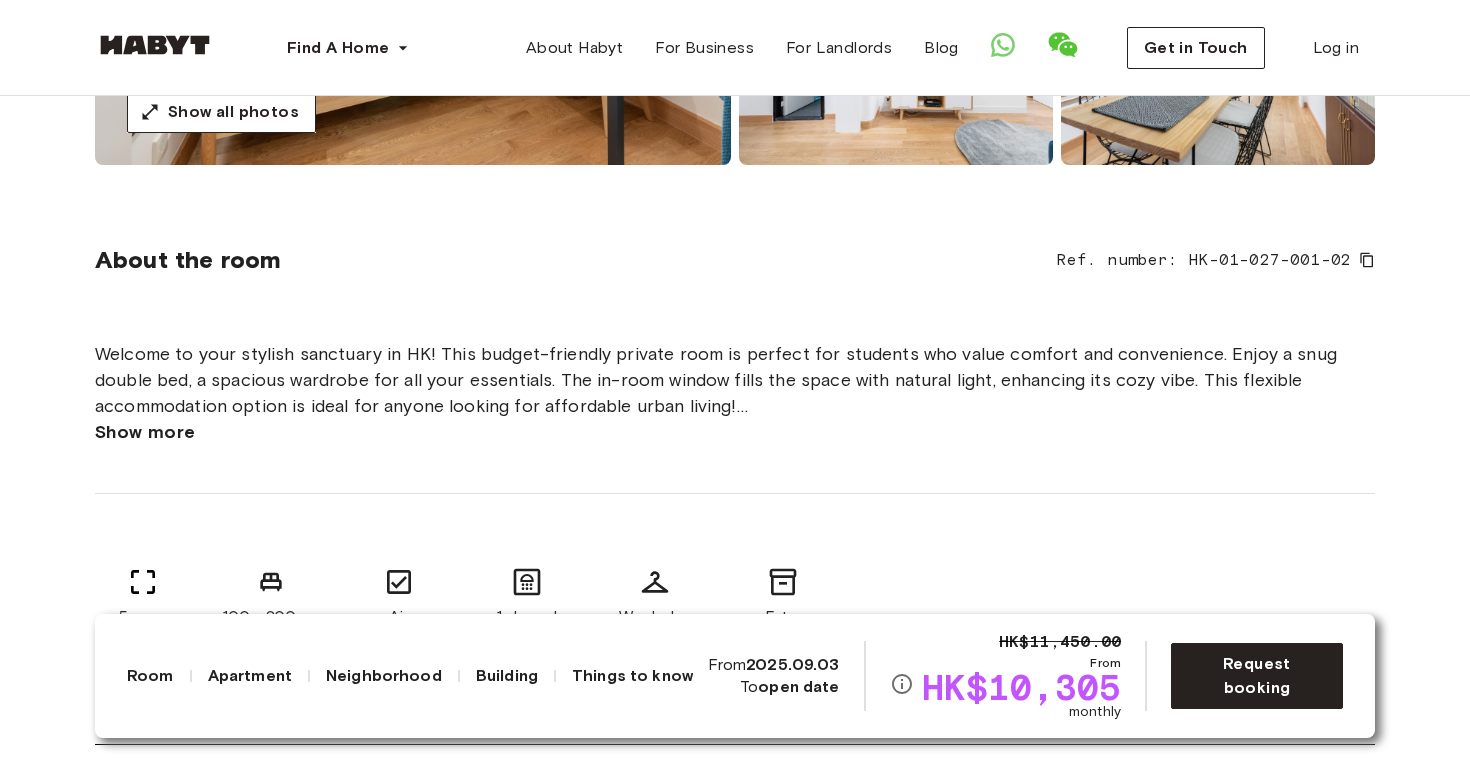 click on "Room" at bounding box center [150, 676] 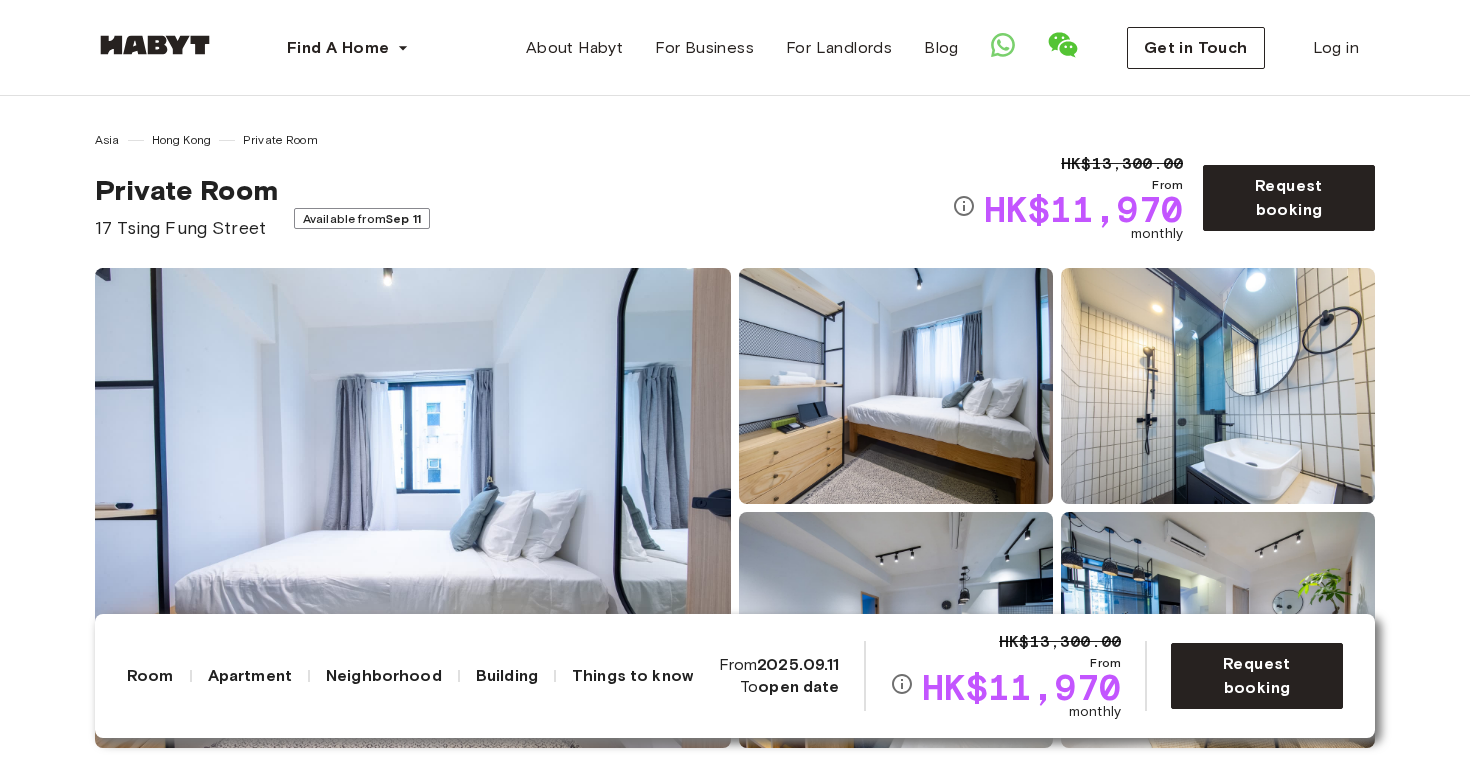 scroll, scrollTop: 0, scrollLeft: 0, axis: both 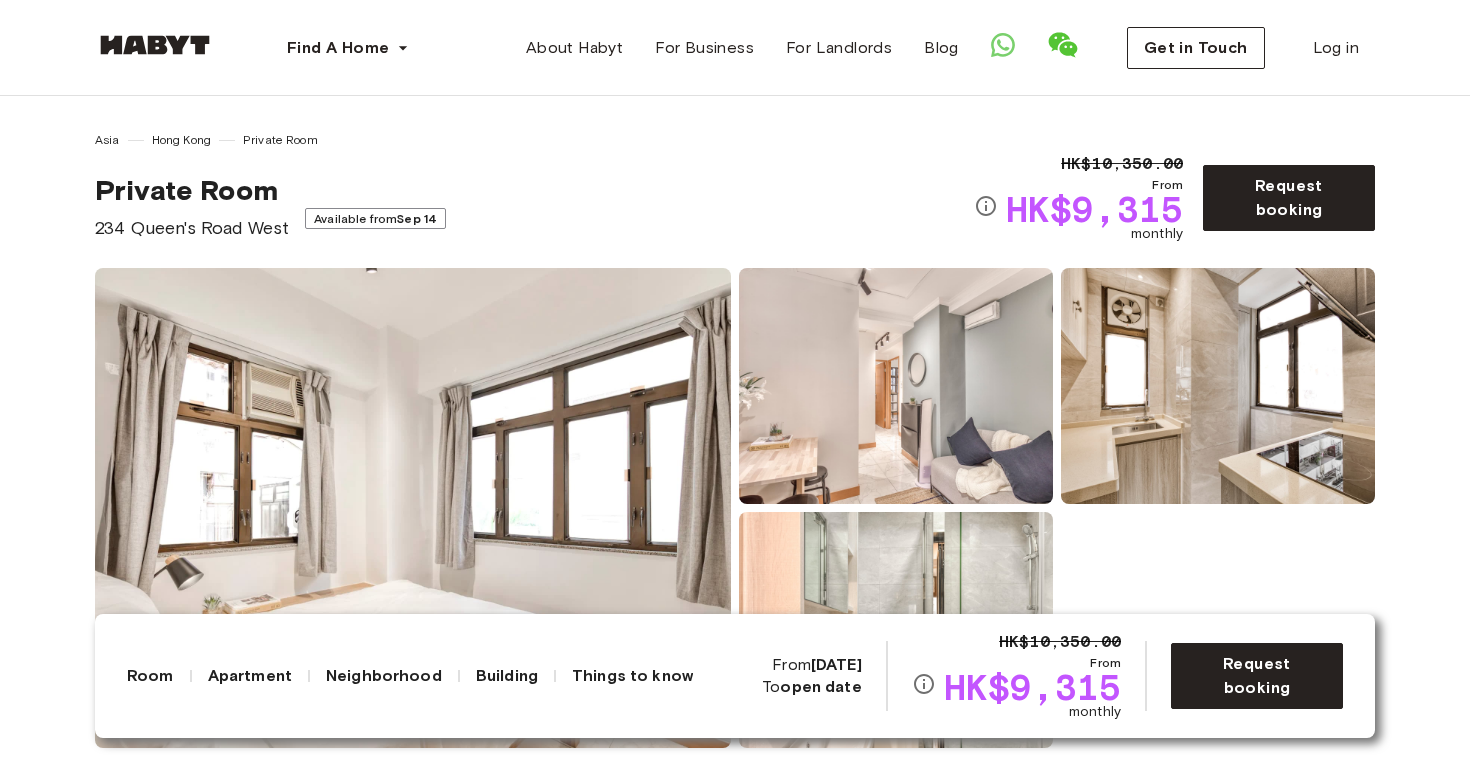 click on "Room" at bounding box center [150, 676] 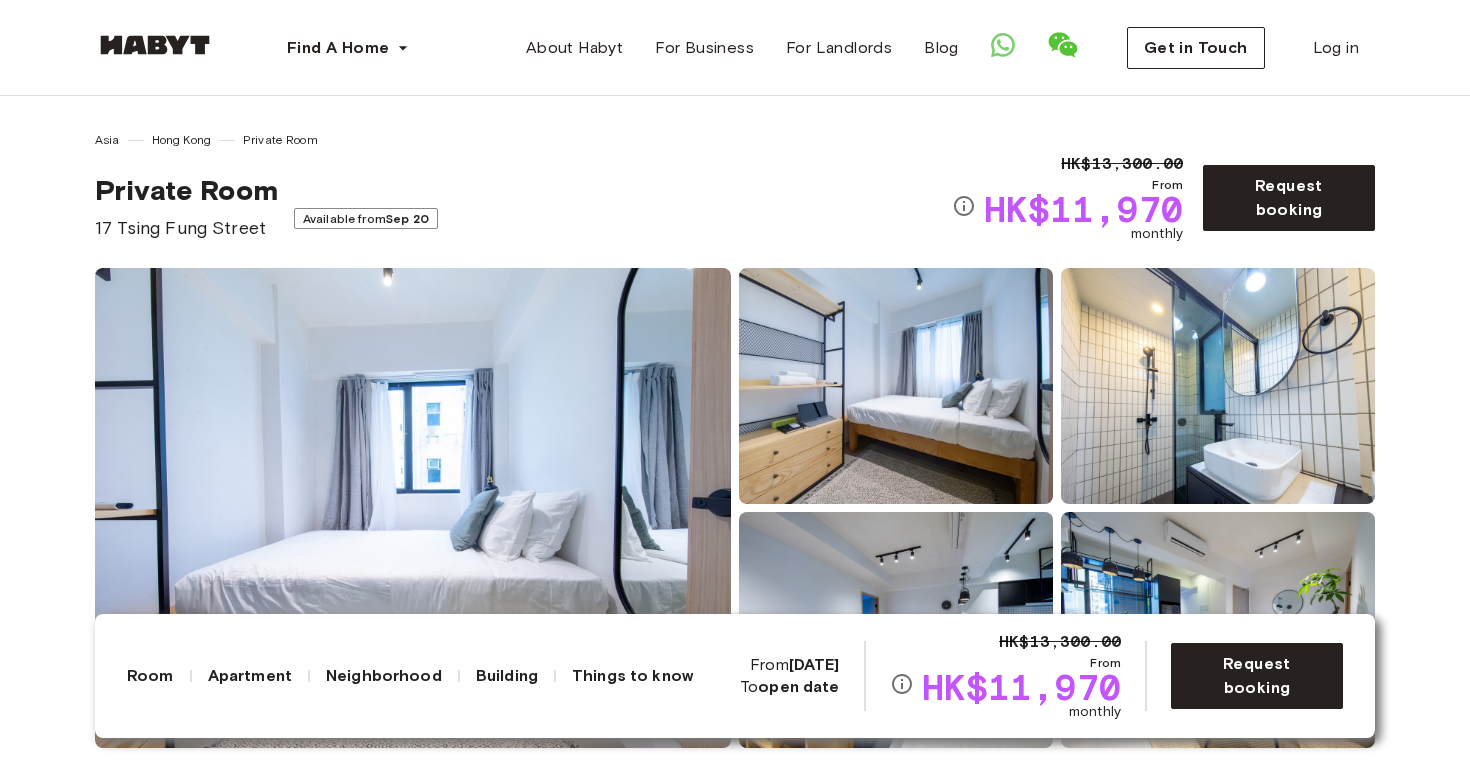 scroll, scrollTop: 0, scrollLeft: 0, axis: both 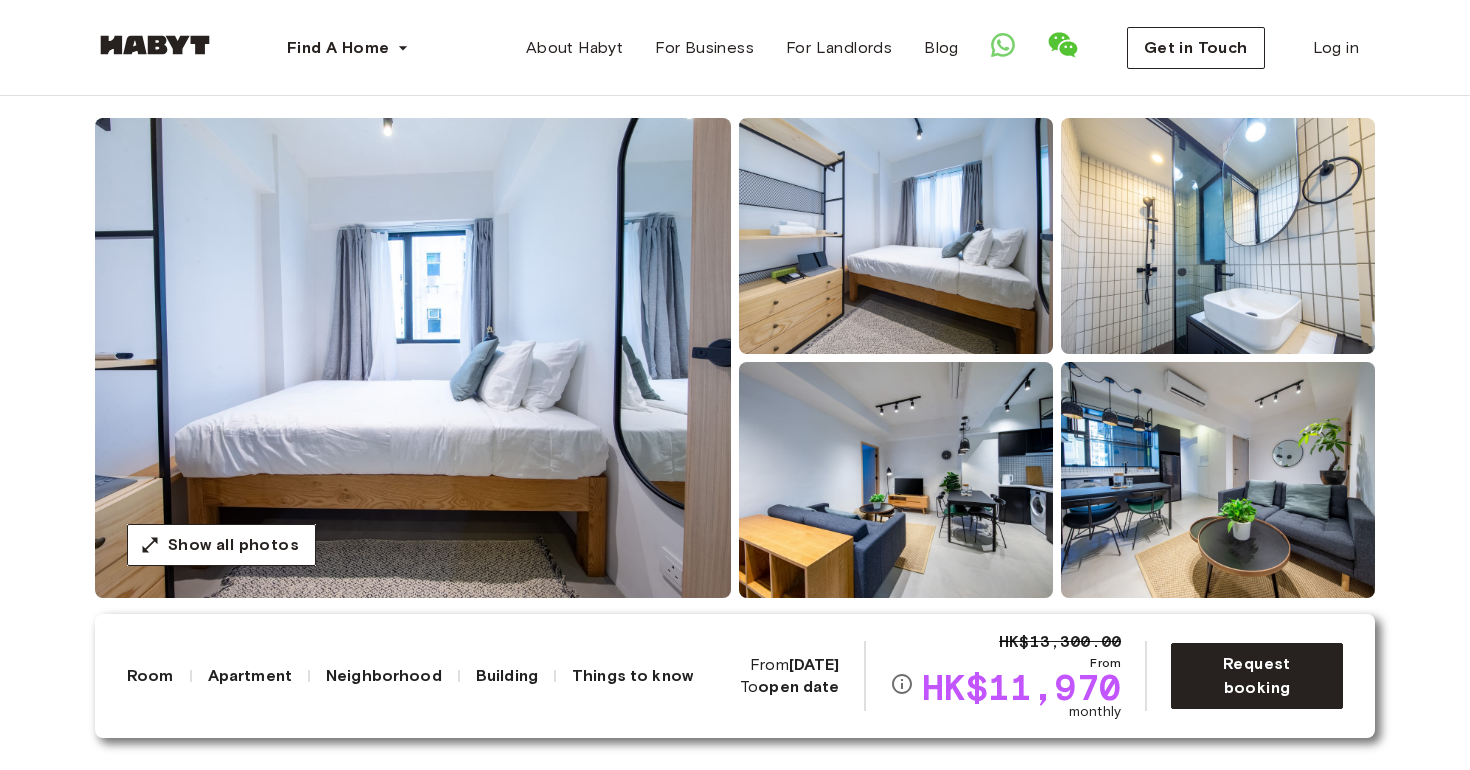 click on "Room" at bounding box center (150, 676) 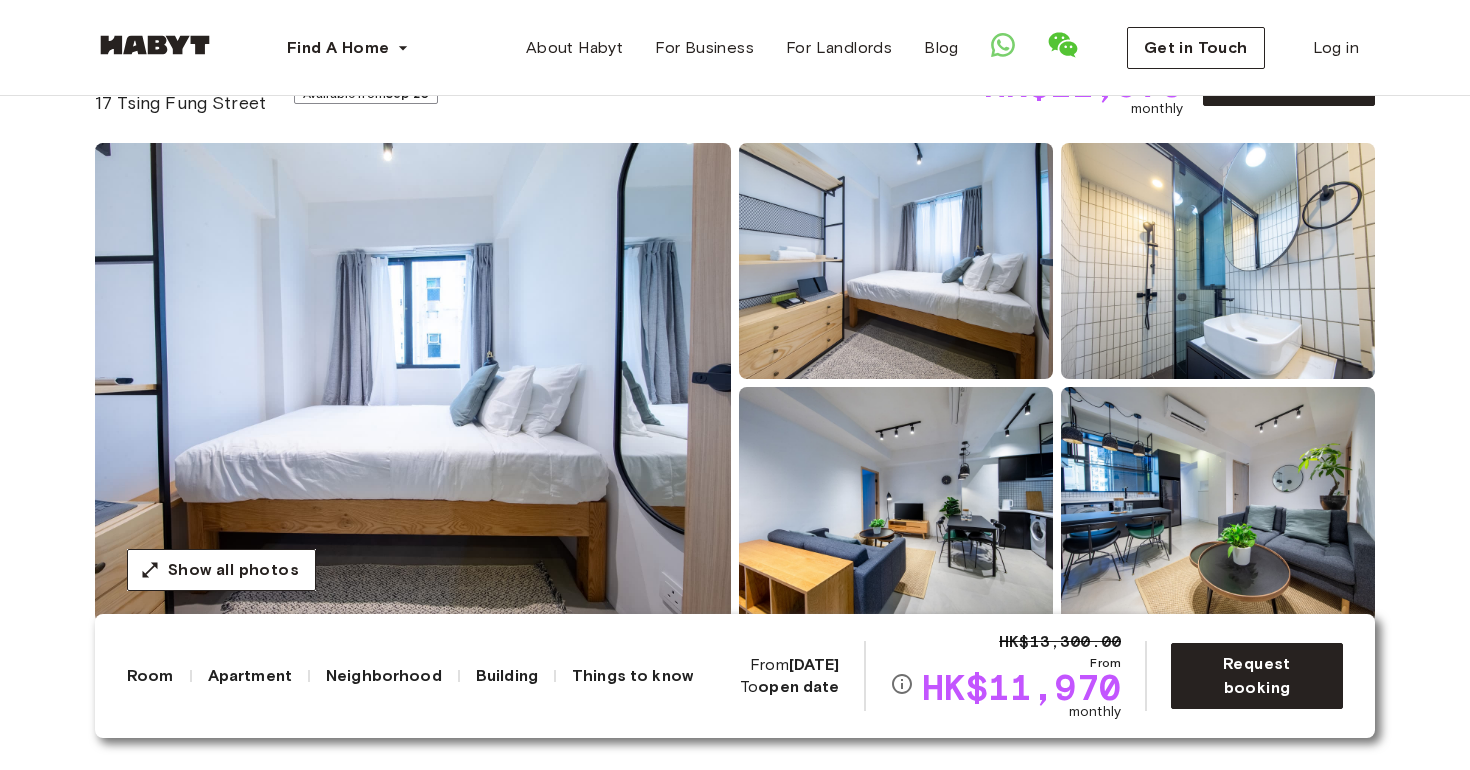 scroll, scrollTop: 0, scrollLeft: 0, axis: both 